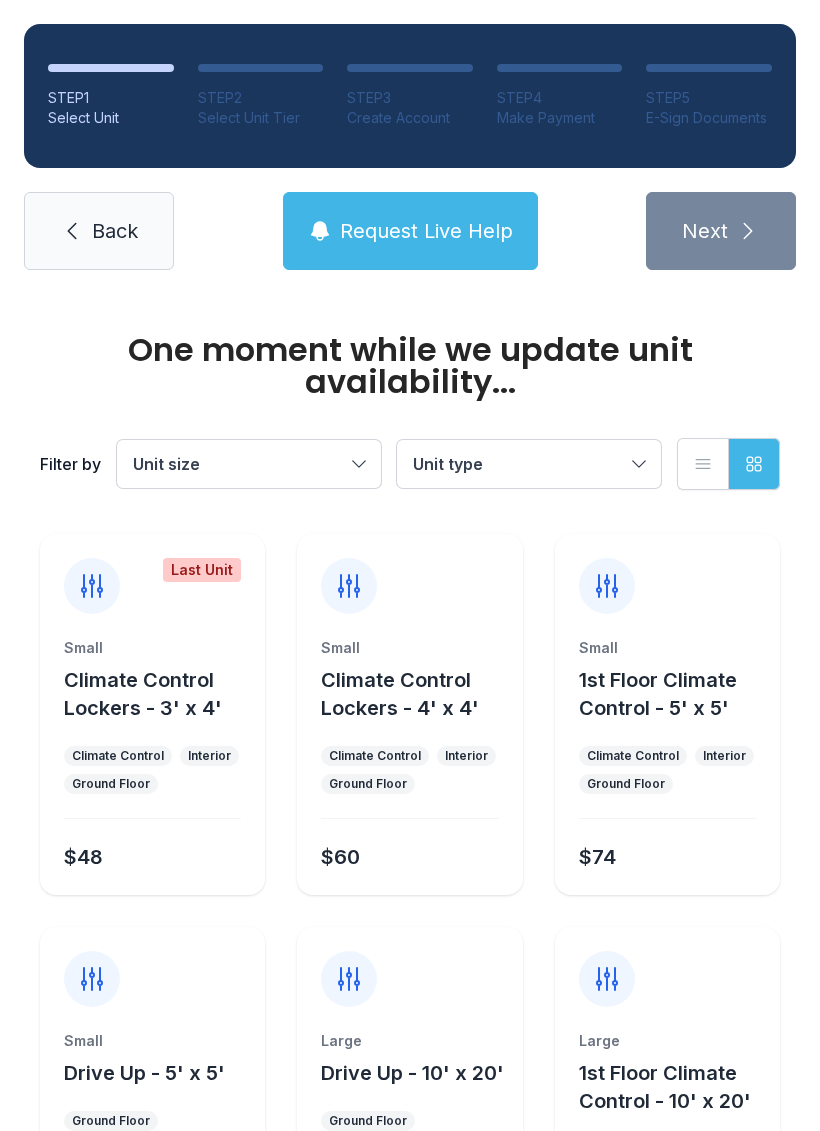 scroll, scrollTop: 0, scrollLeft: 0, axis: both 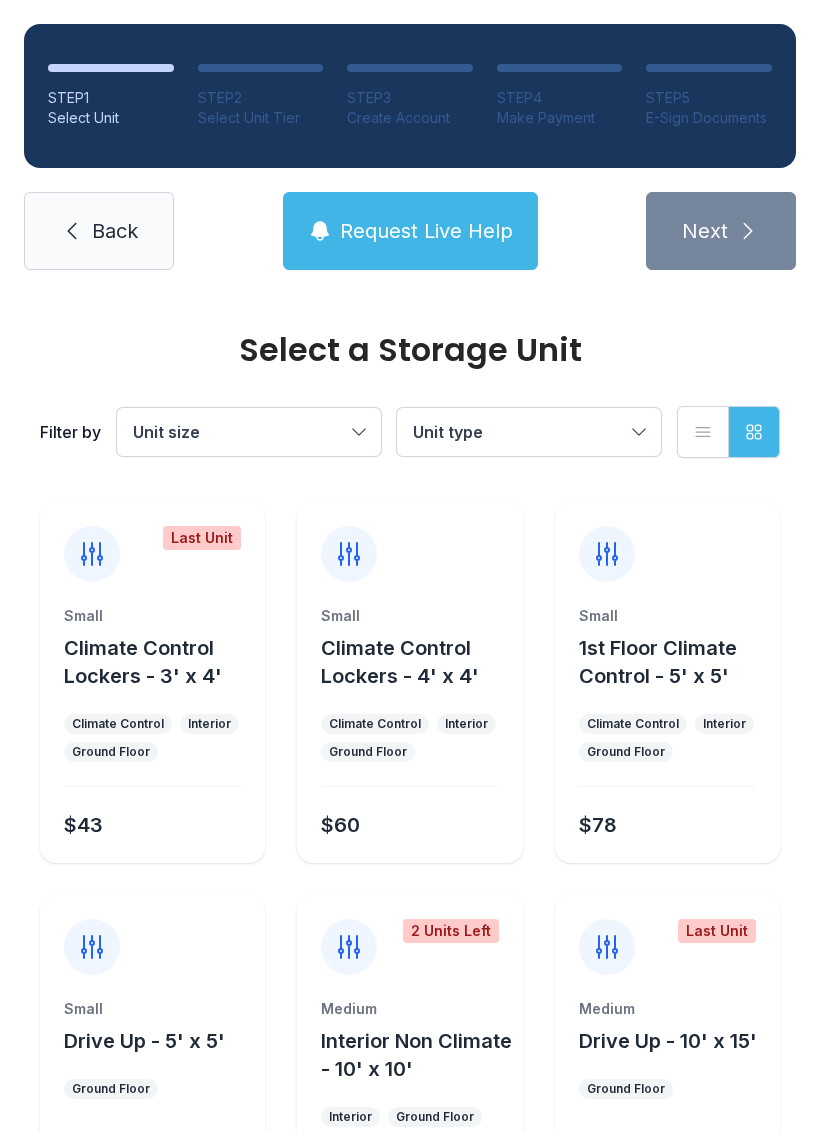 click on "Unit size" at bounding box center (239, 432) 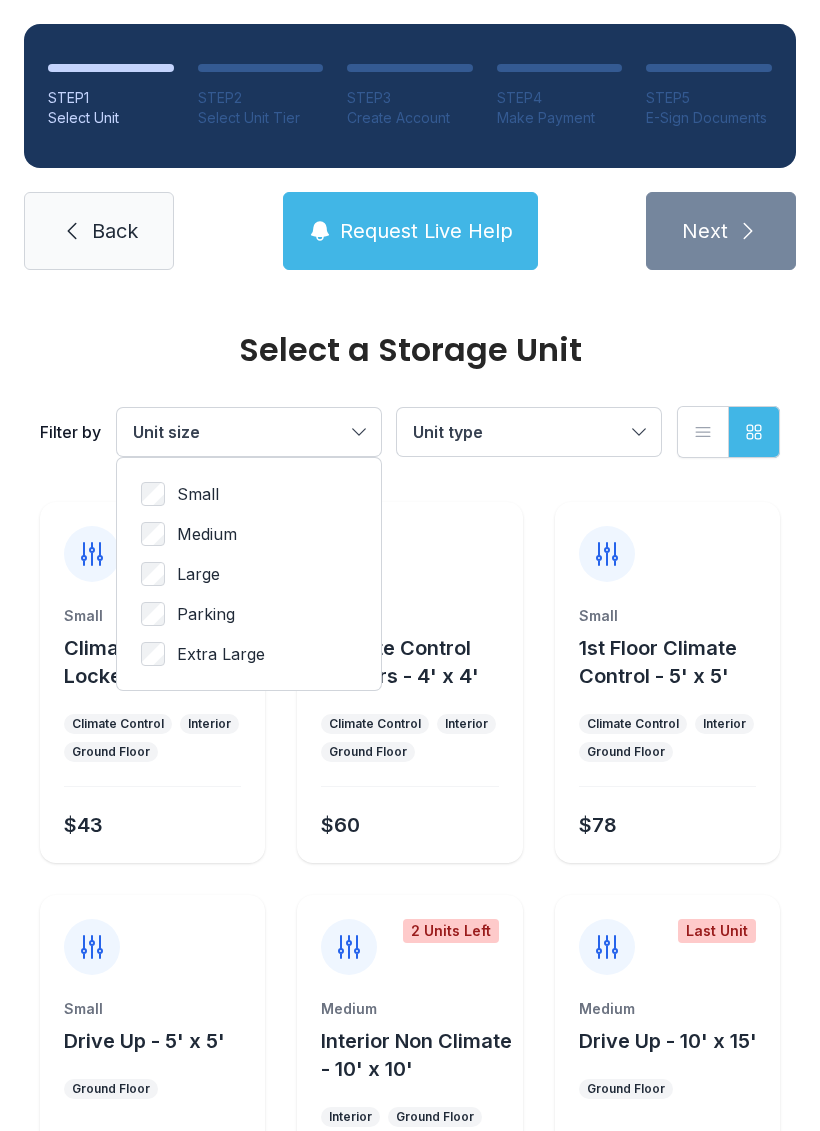 click on "Unit type" at bounding box center (519, 432) 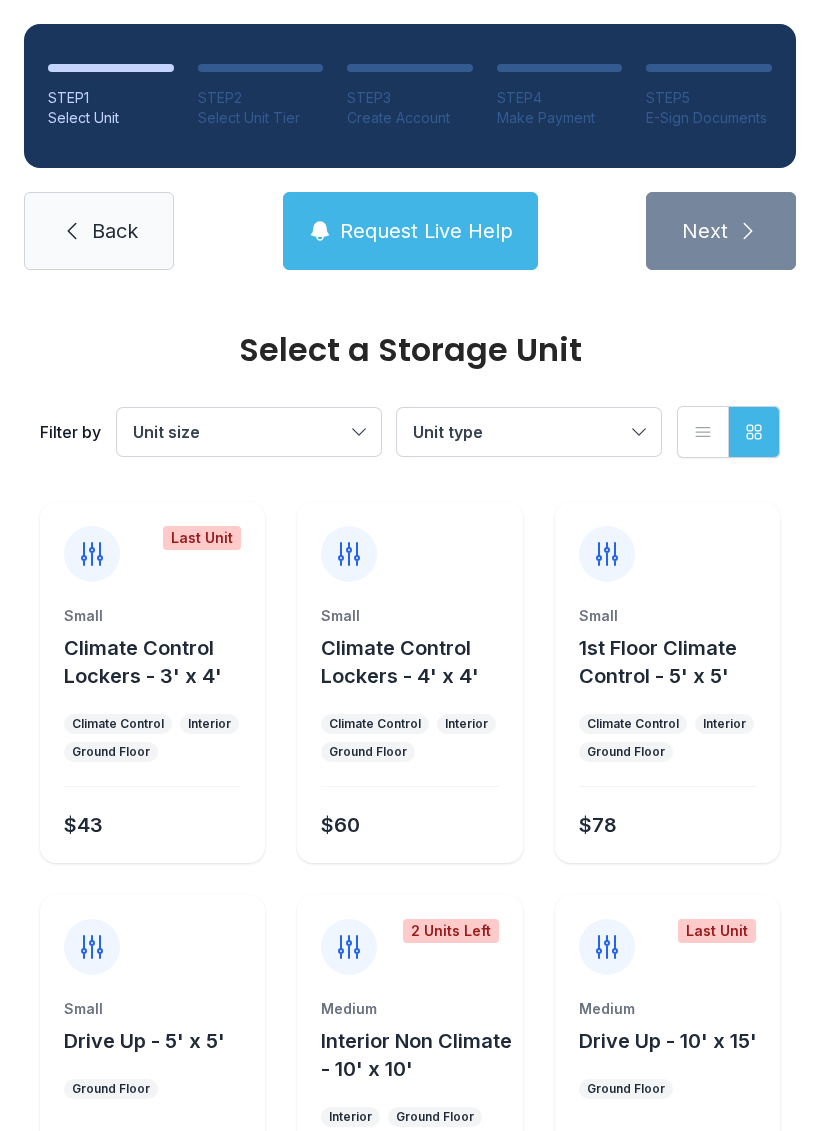 click 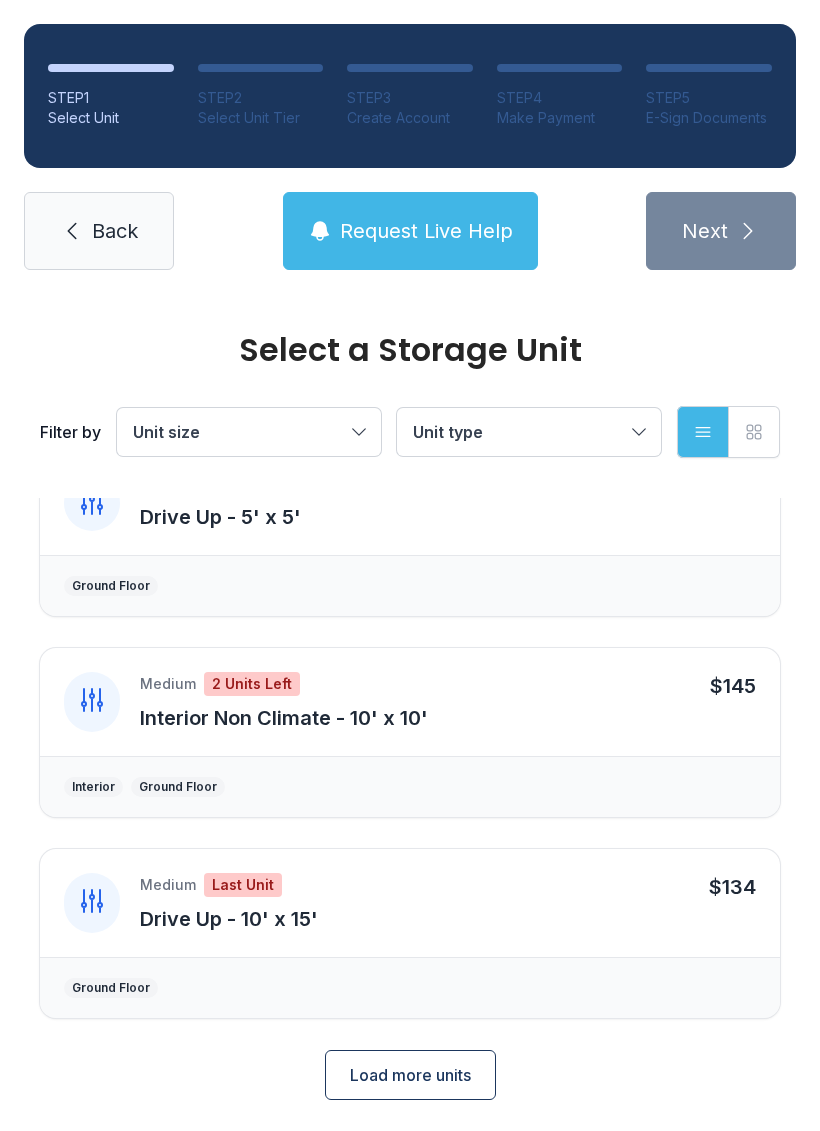click on "Load more units" at bounding box center [410, 1075] 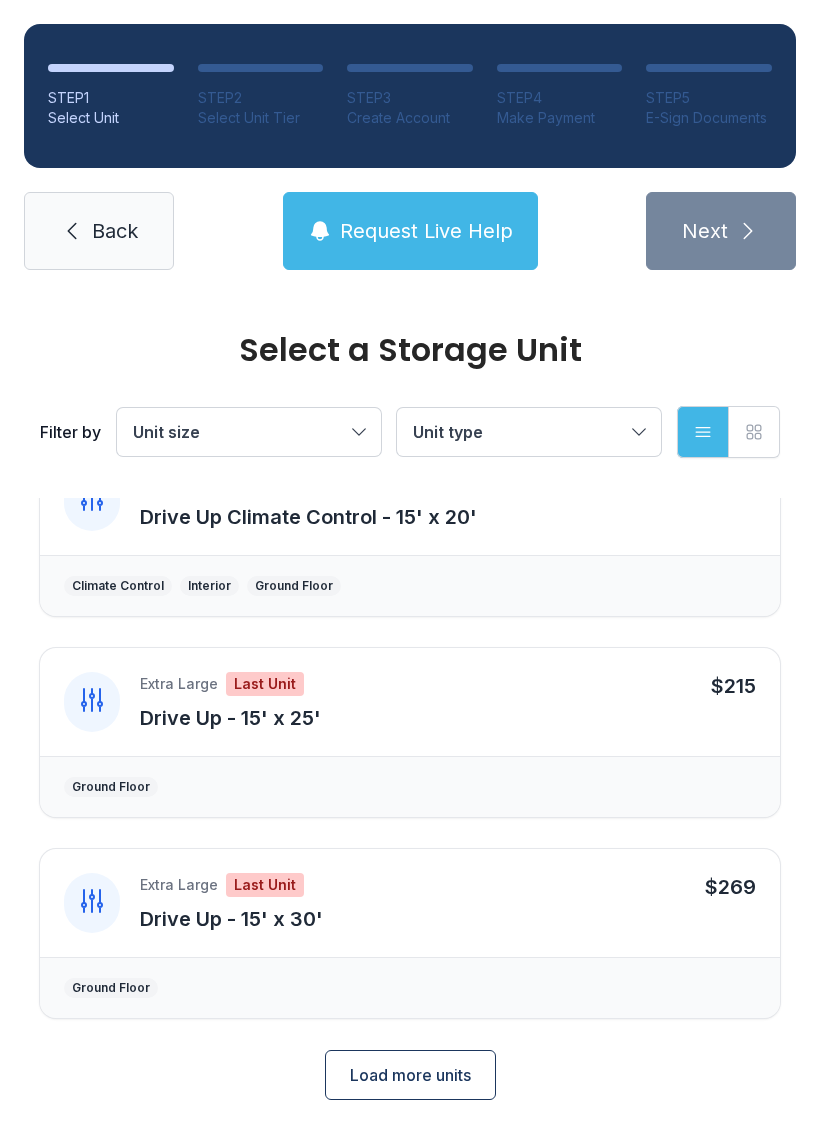 click on "Load more units" at bounding box center [410, 1075] 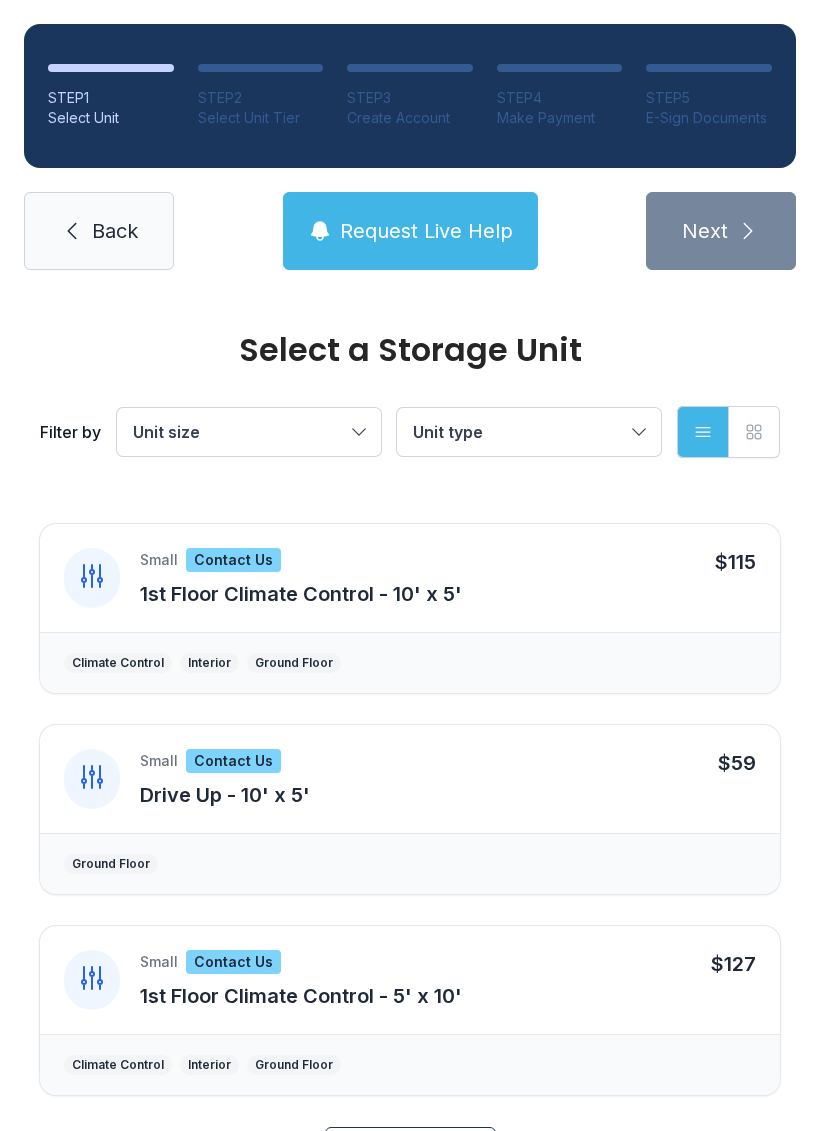 scroll, scrollTop: 2978, scrollLeft: 0, axis: vertical 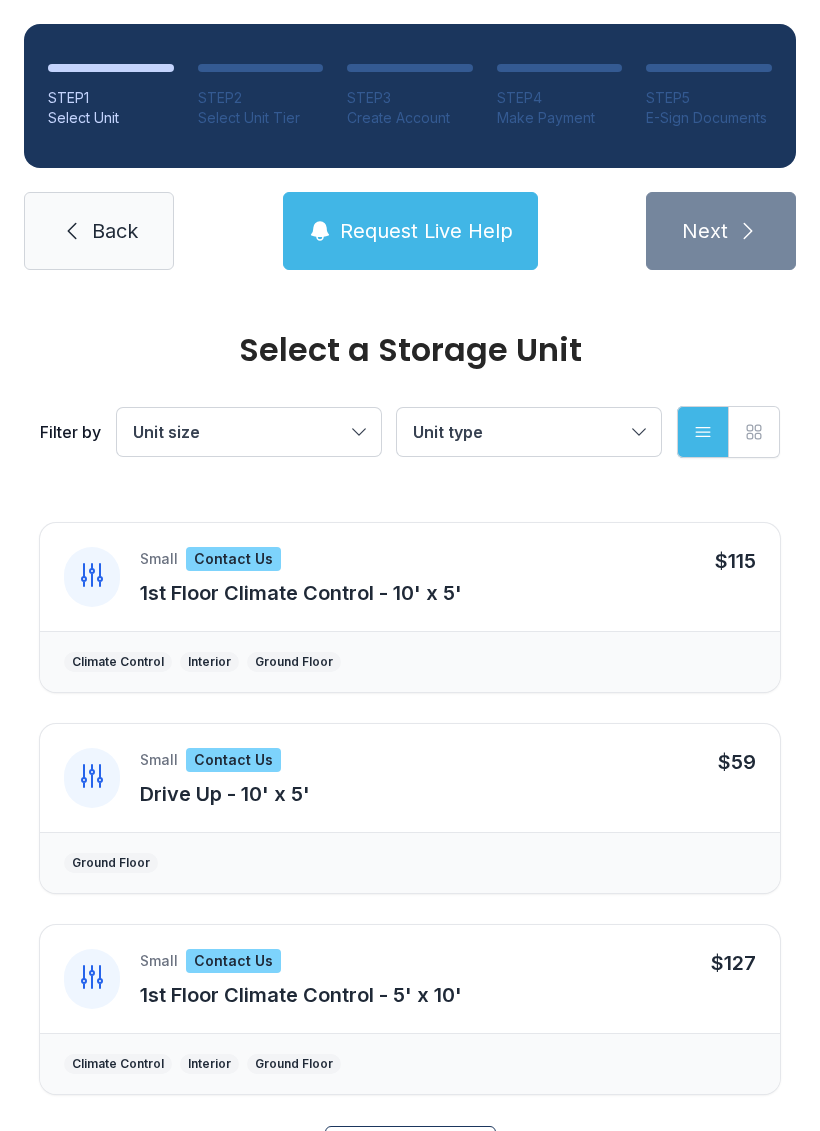 click on "Small Contact Us Drive Up - 10' x 5' $59" at bounding box center [410, 778] 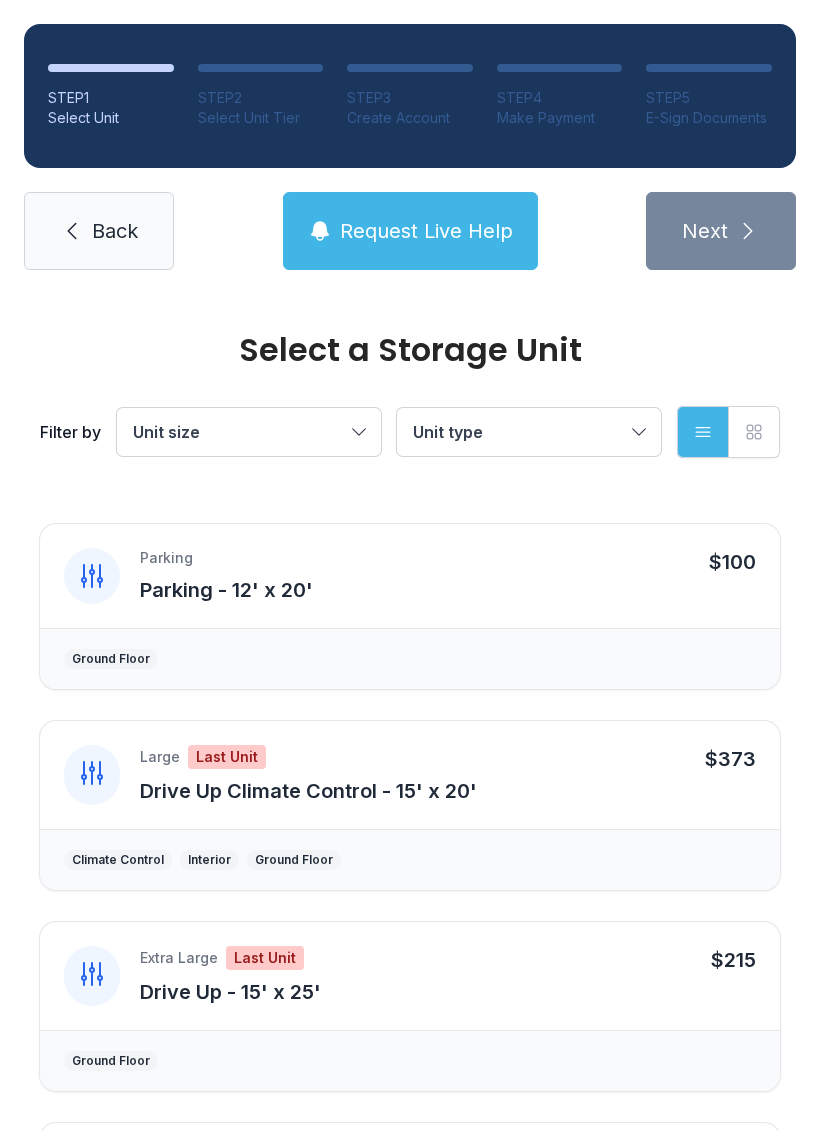 scroll, scrollTop: 1279, scrollLeft: 0, axis: vertical 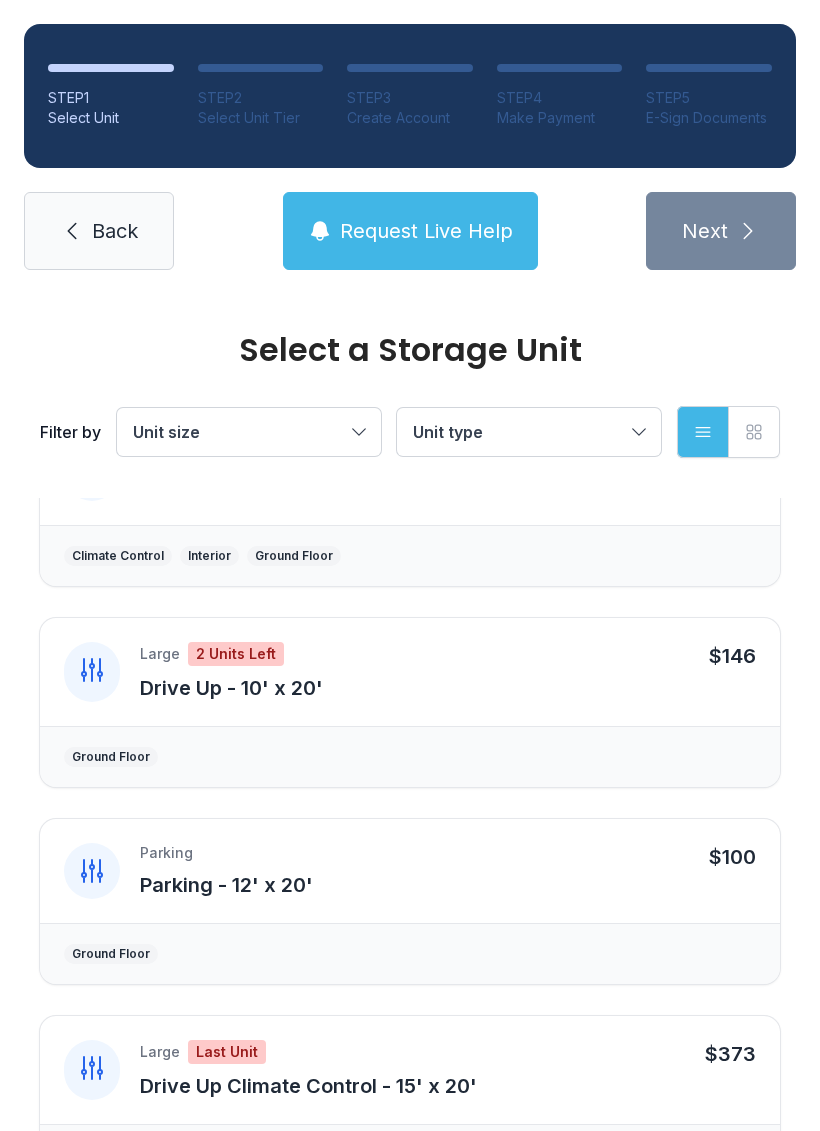 click on "Back" at bounding box center [99, 231] 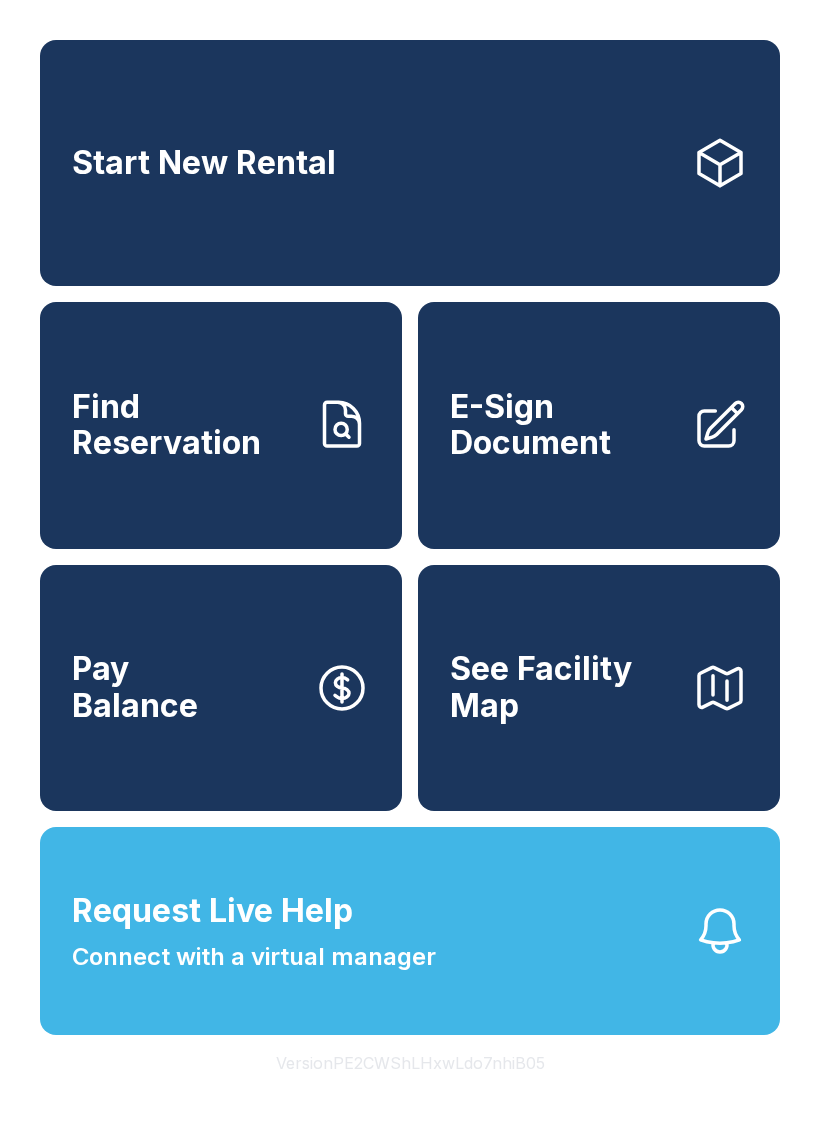 click on "Start New Rental" at bounding box center [410, 163] 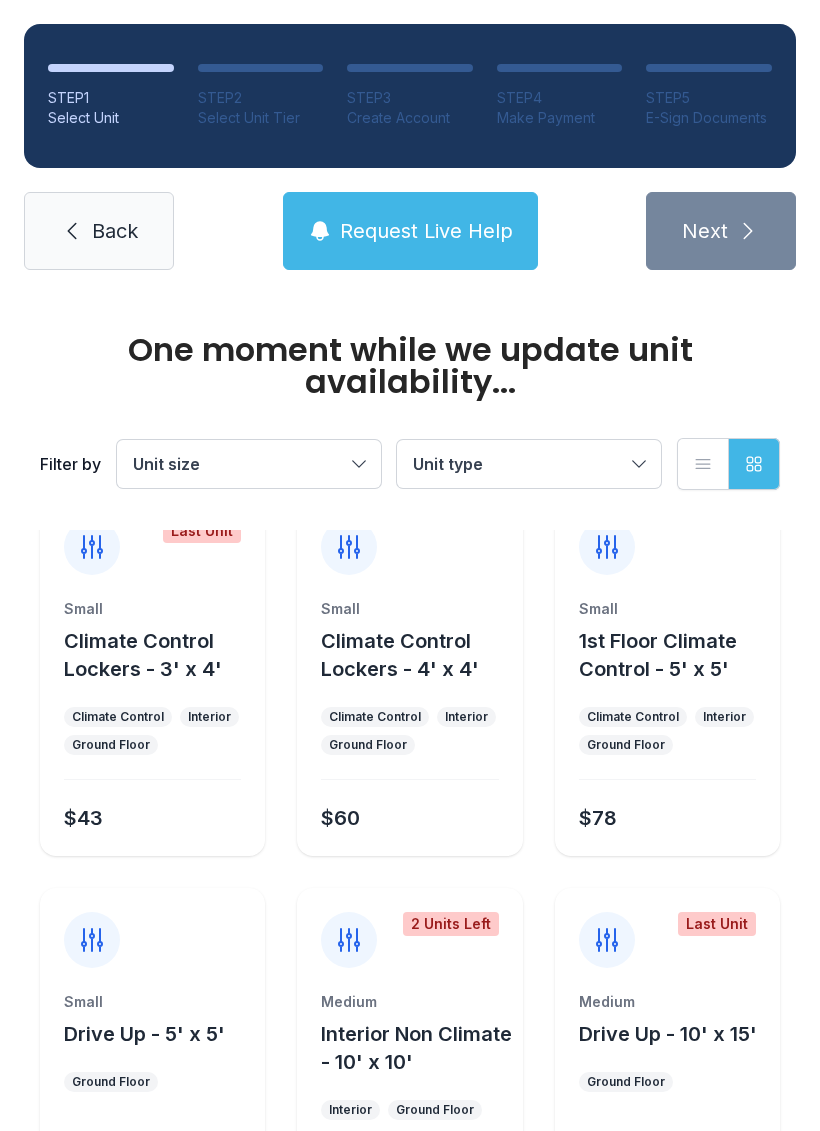 scroll, scrollTop: 46, scrollLeft: 0, axis: vertical 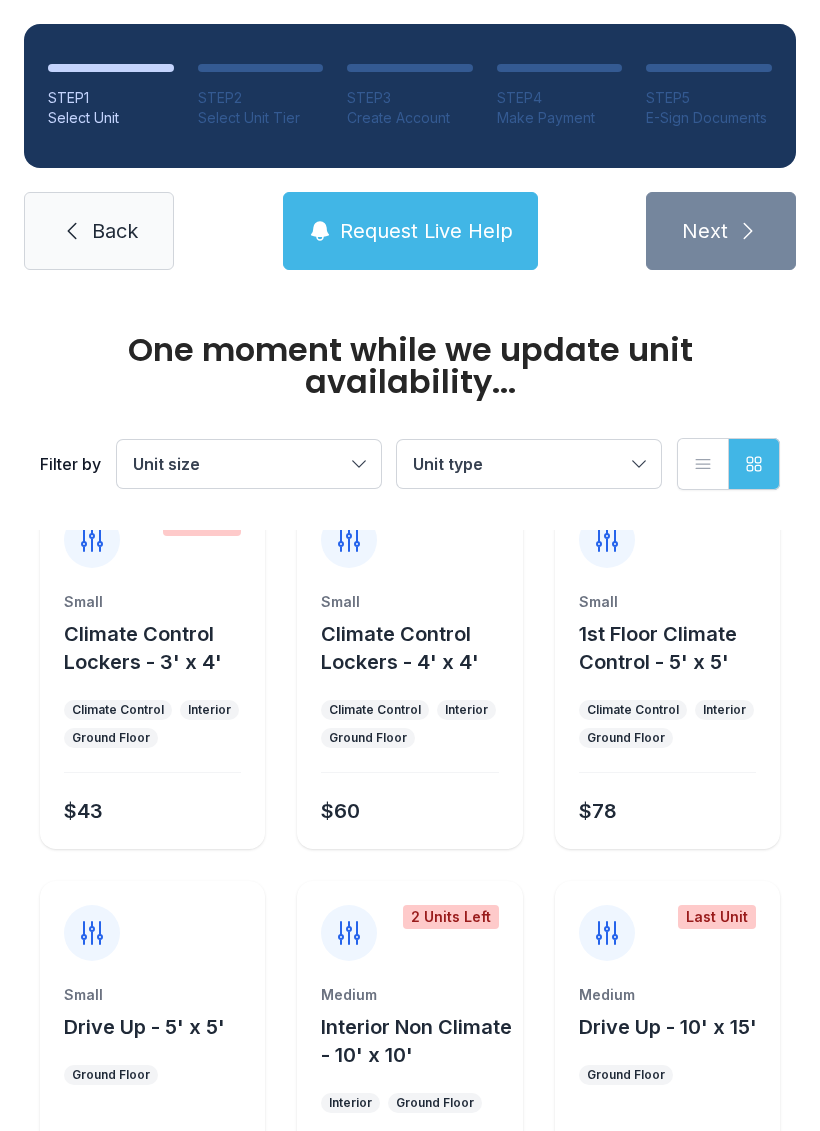 click on "Unit size" at bounding box center [166, 464] 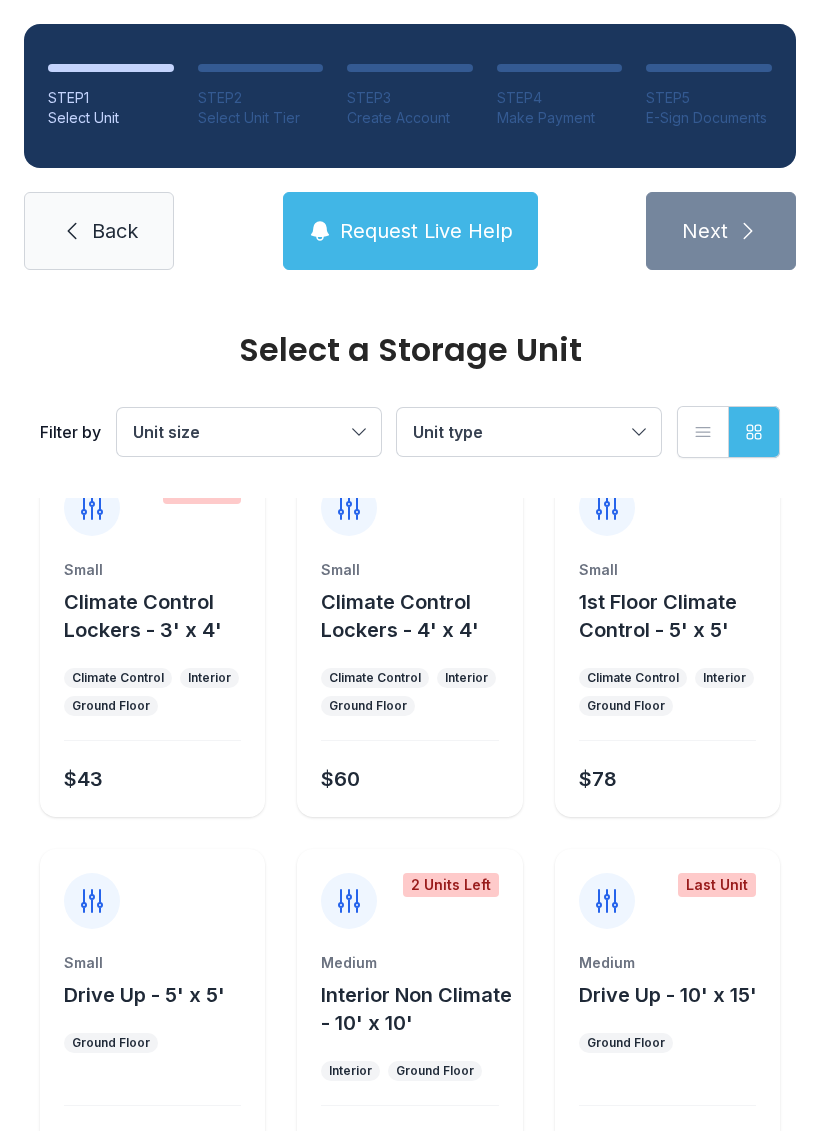 click on "Filter by Unit size Unit type List view Grid view" at bounding box center (410, 432) 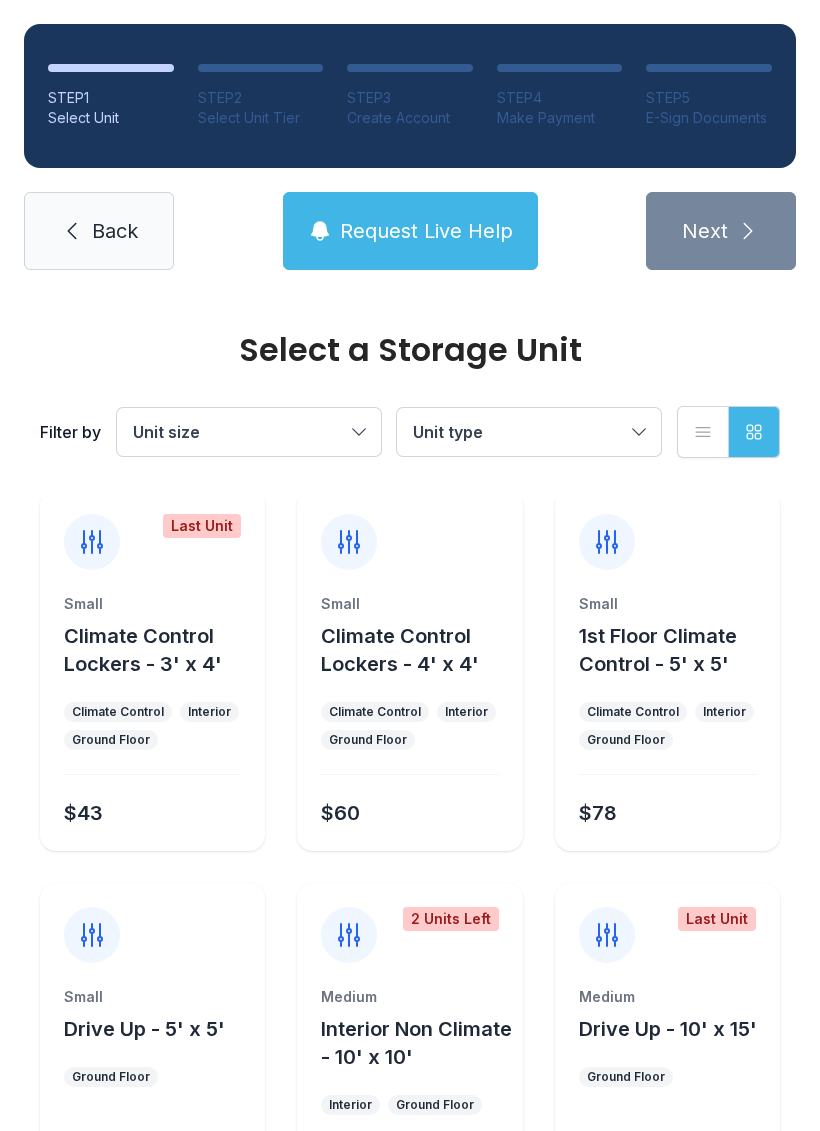 click on "Select a Storage Unit Filter by Unit size Unit type List view Grid view Last Unit Small Climate Control Lockers - 3' x 4' Climate Control Interior Ground Floor $43 Small Climate Control Lockers - 4' x 4' Climate Control Interior Ground Floor $60 Small 1st Floor Climate Control - 5' x 5' Climate Control Interior Ground Floor $78 Small Drive Up - 5' x 5' Ground Floor $60 2 Units Left Medium Interior Non Climate - 10' x 10' Interior Ground Floor $145 Last Unit Medium Drive Up - 10' x 15' Ground Floor $134 Load more units" at bounding box center [410, 830] 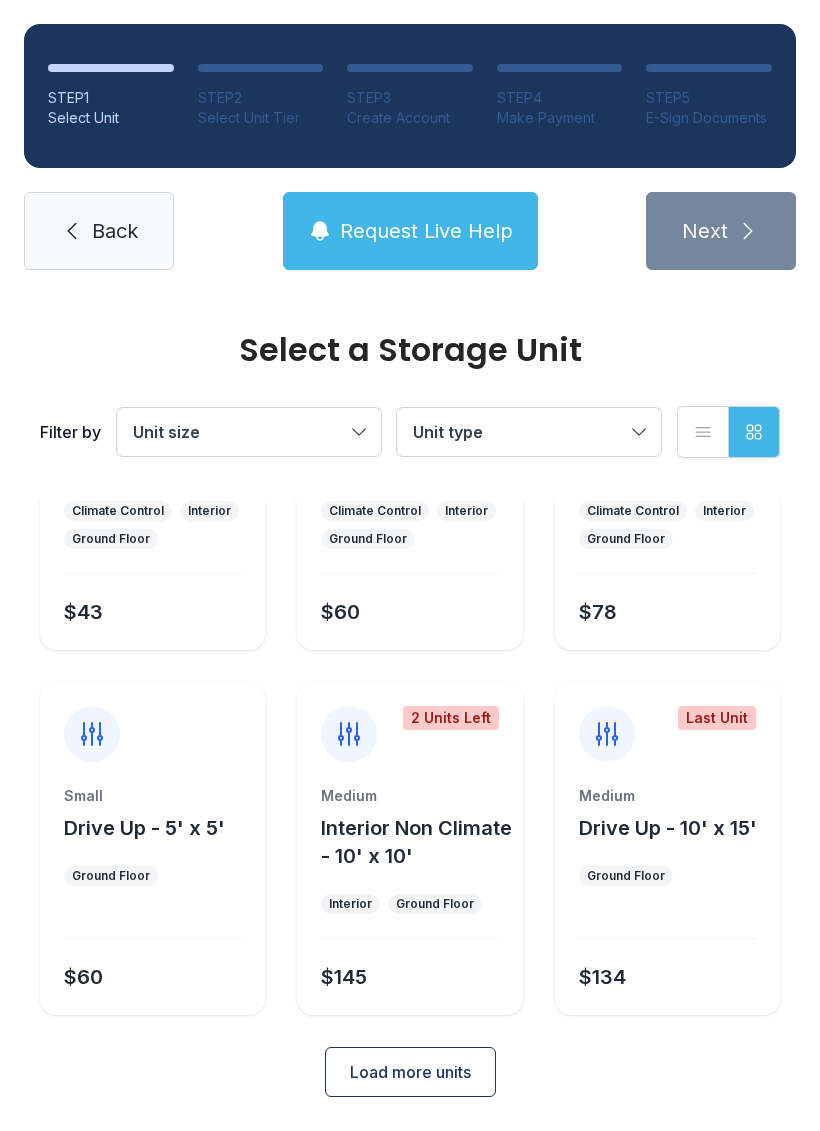 scroll, scrollTop: 210, scrollLeft: 0, axis: vertical 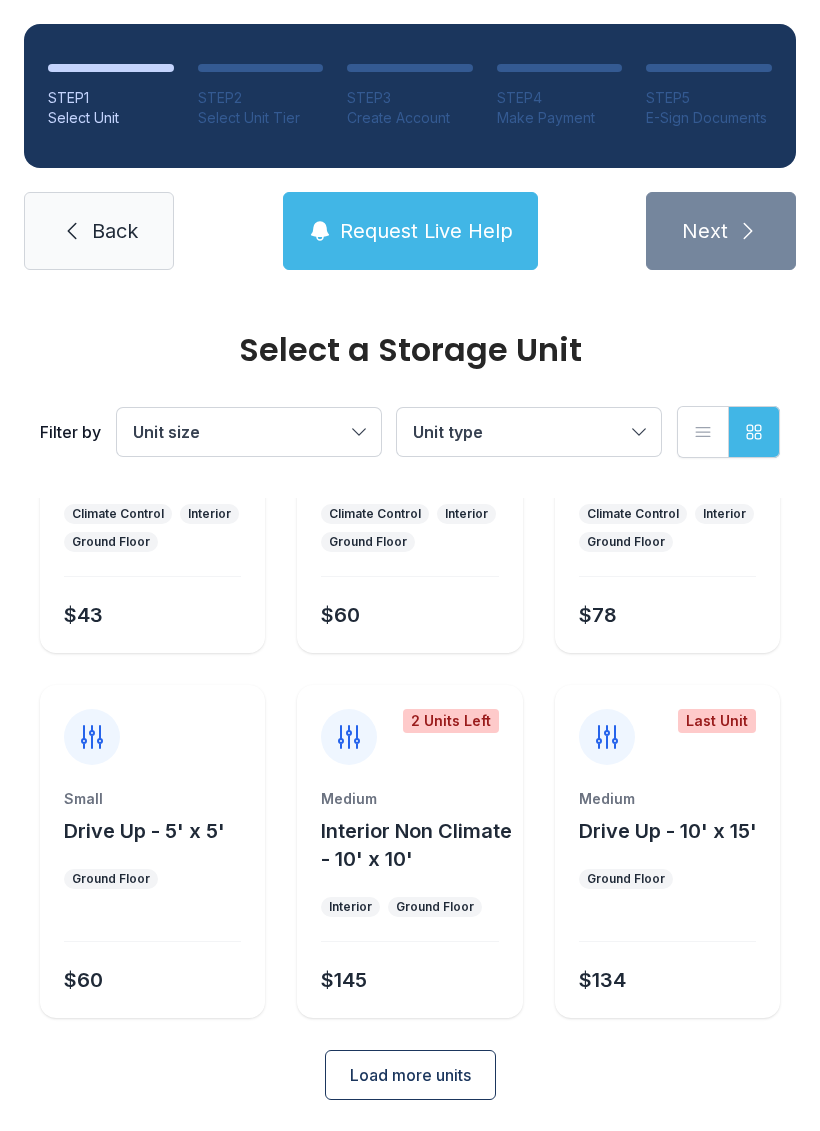click on "Load more units" at bounding box center (410, 1075) 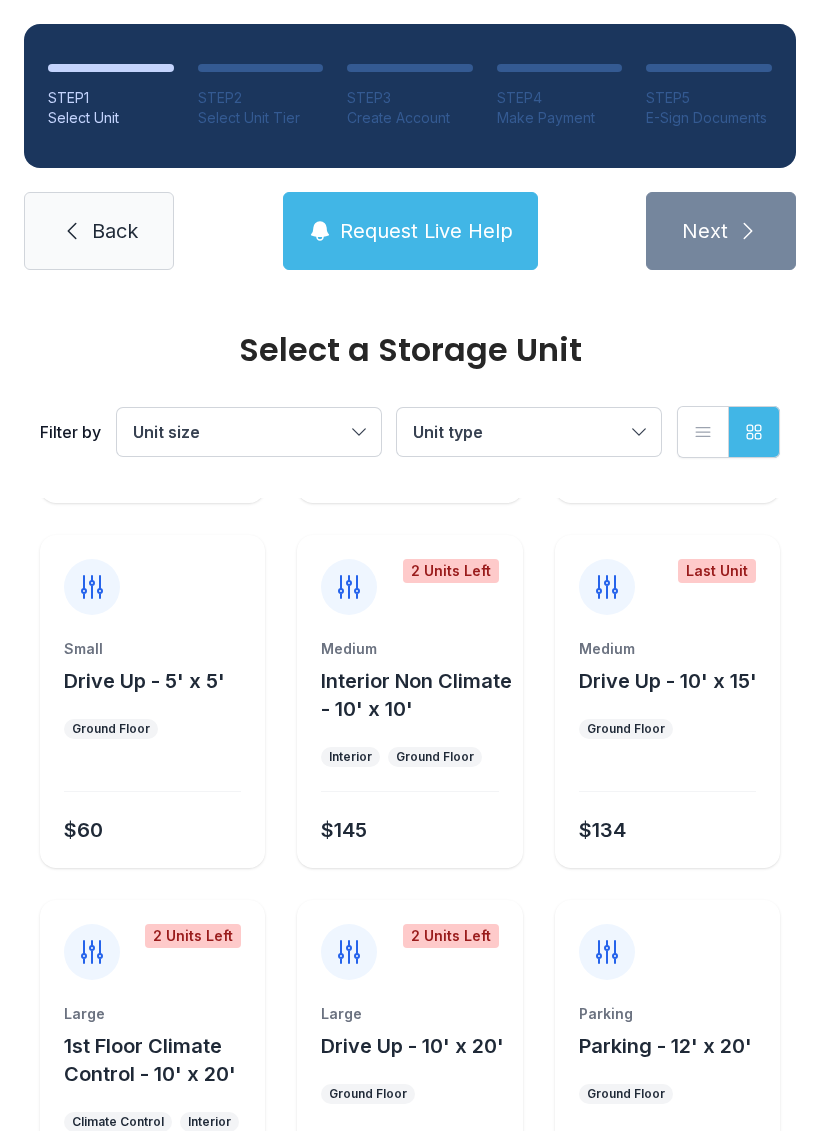scroll, scrollTop: 355, scrollLeft: 0, axis: vertical 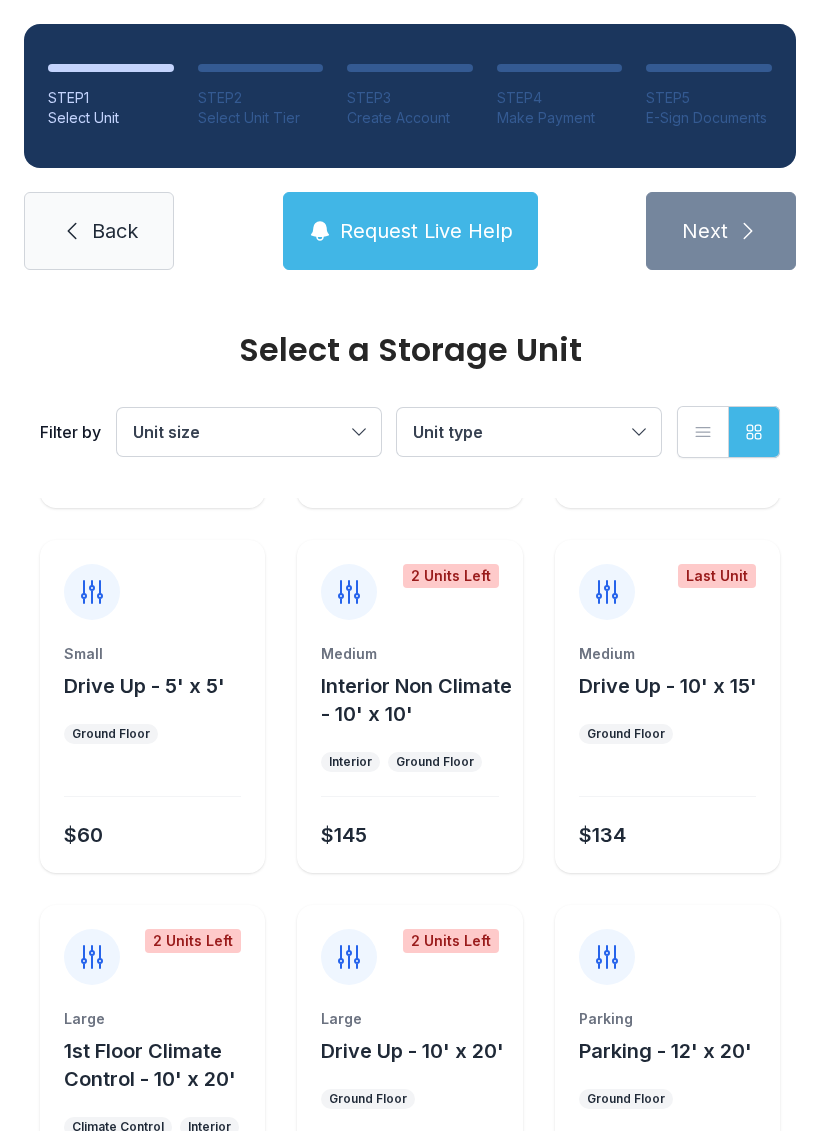 click on "Medium Drive Up - 10' x 15' Ground Floor $134" at bounding box center (667, 758) 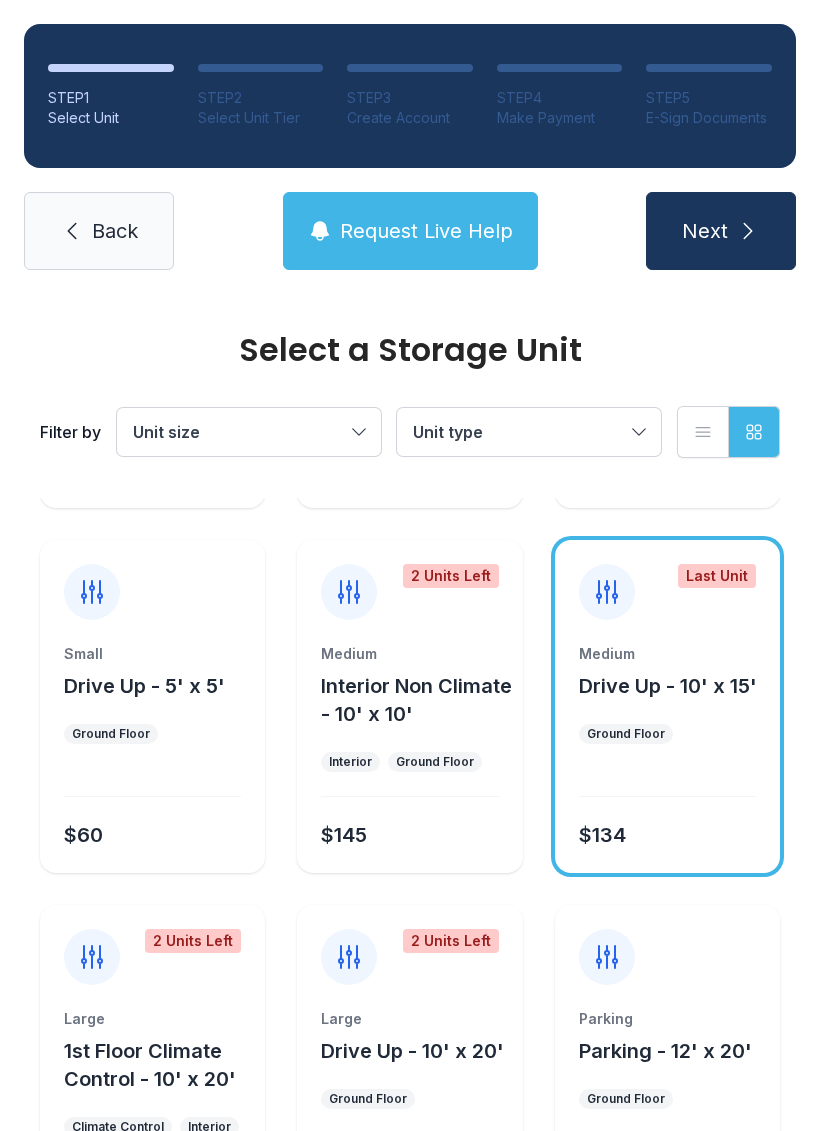 click on "Next" at bounding box center [721, 231] 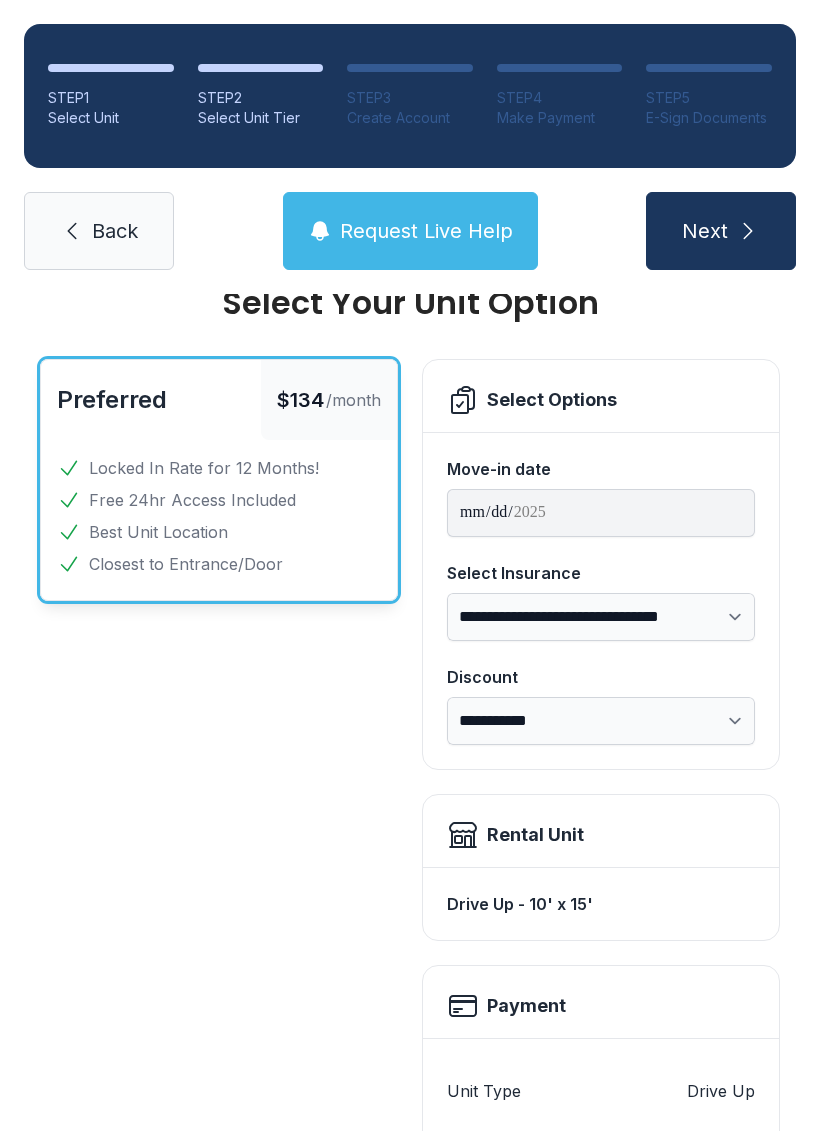 scroll, scrollTop: 106, scrollLeft: 0, axis: vertical 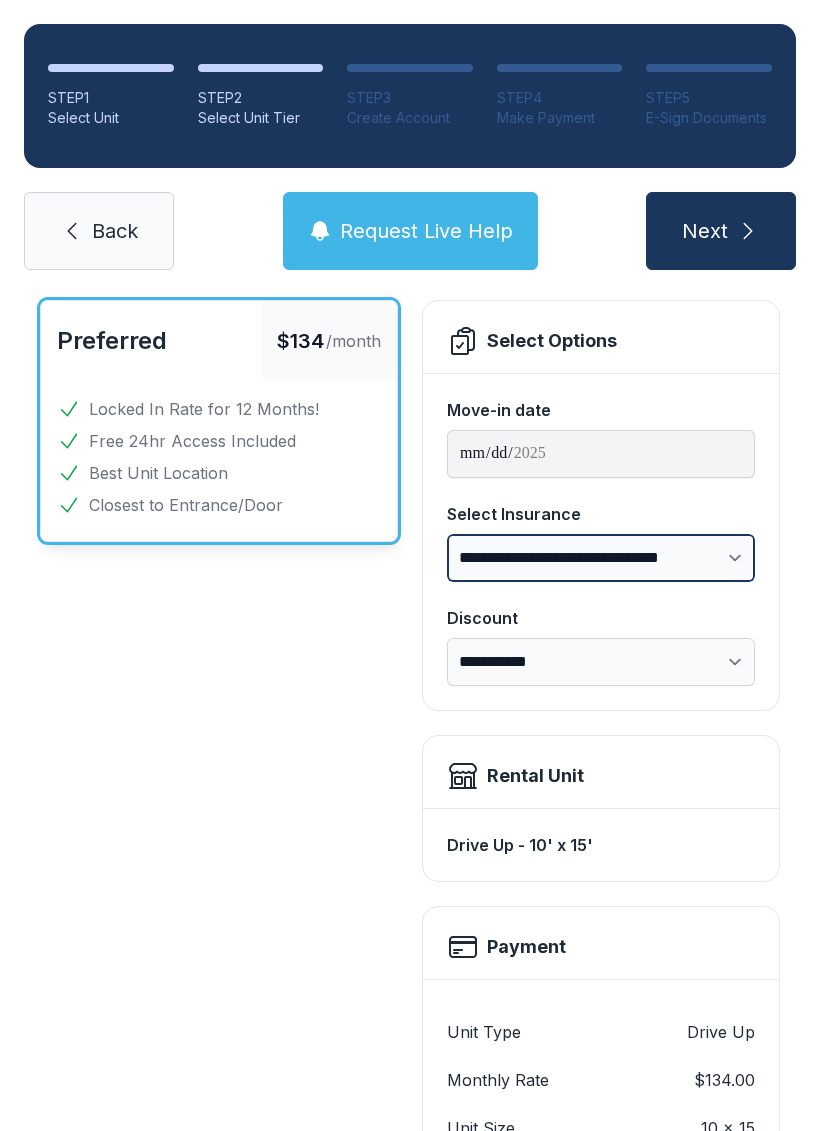 click on "**********" at bounding box center [601, 558] 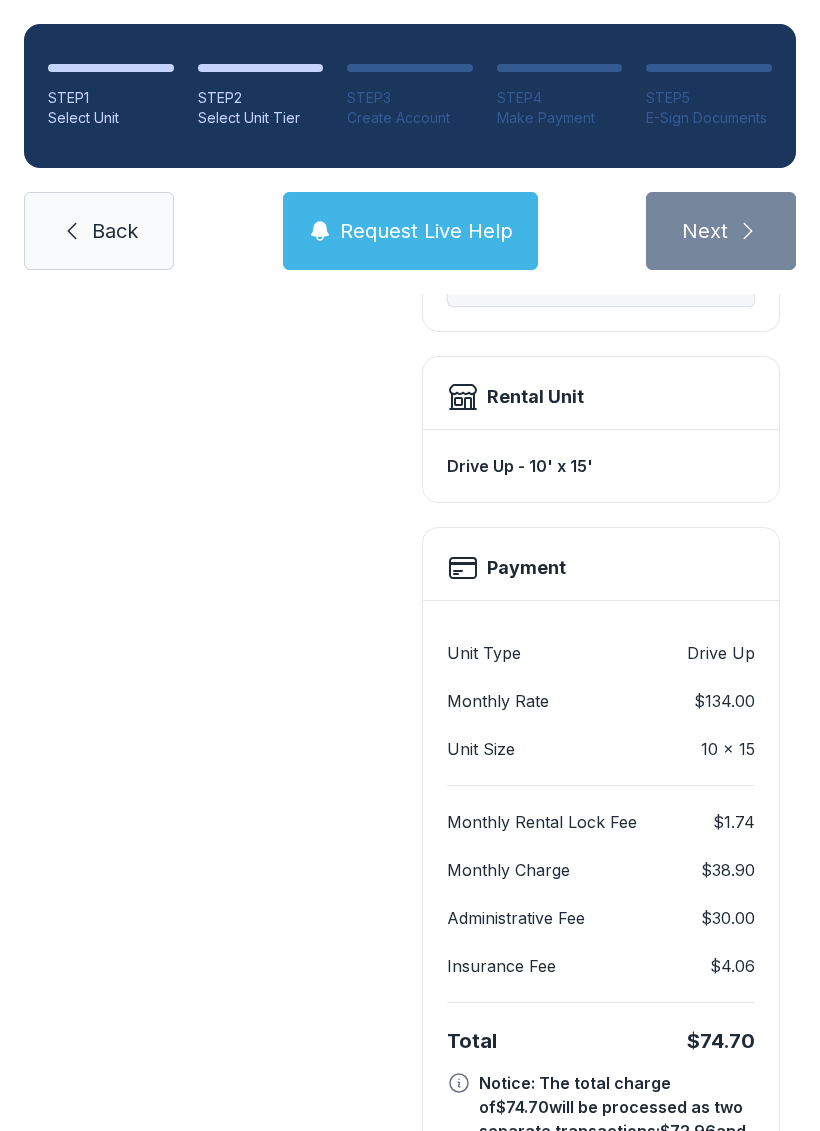 select on "****" 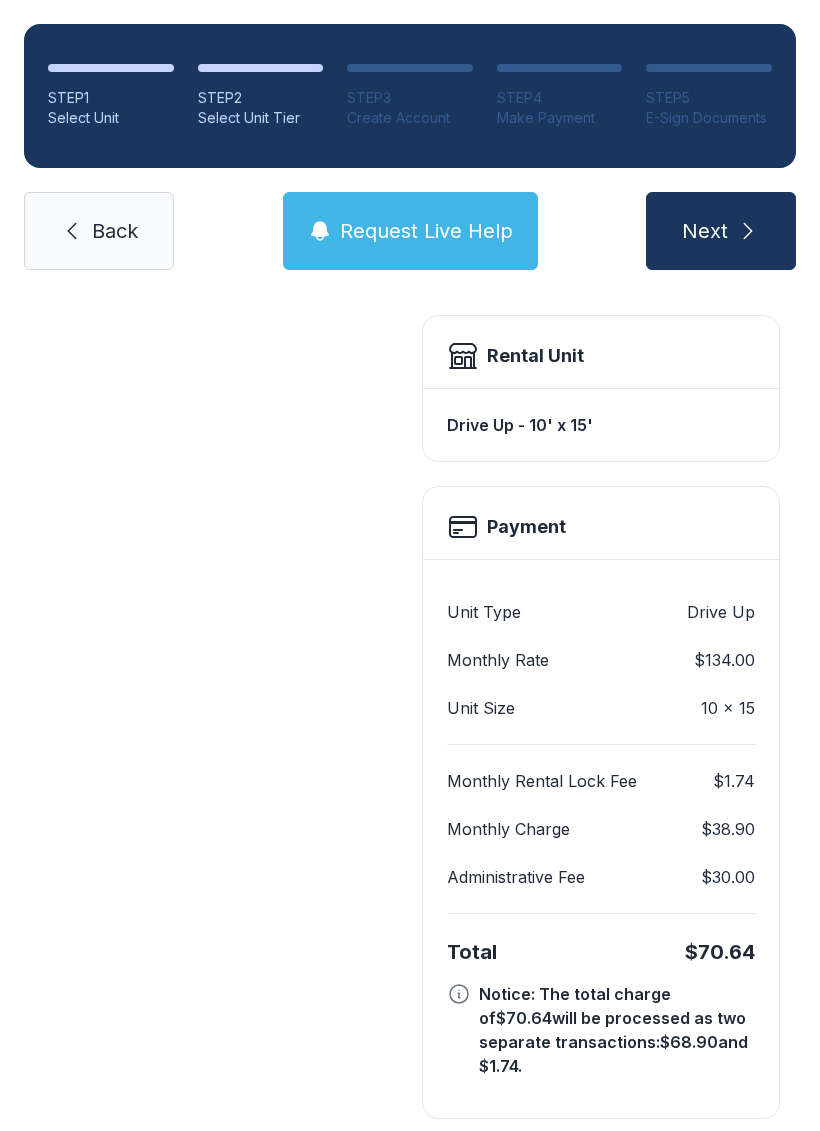 scroll, scrollTop: 522, scrollLeft: 0, axis: vertical 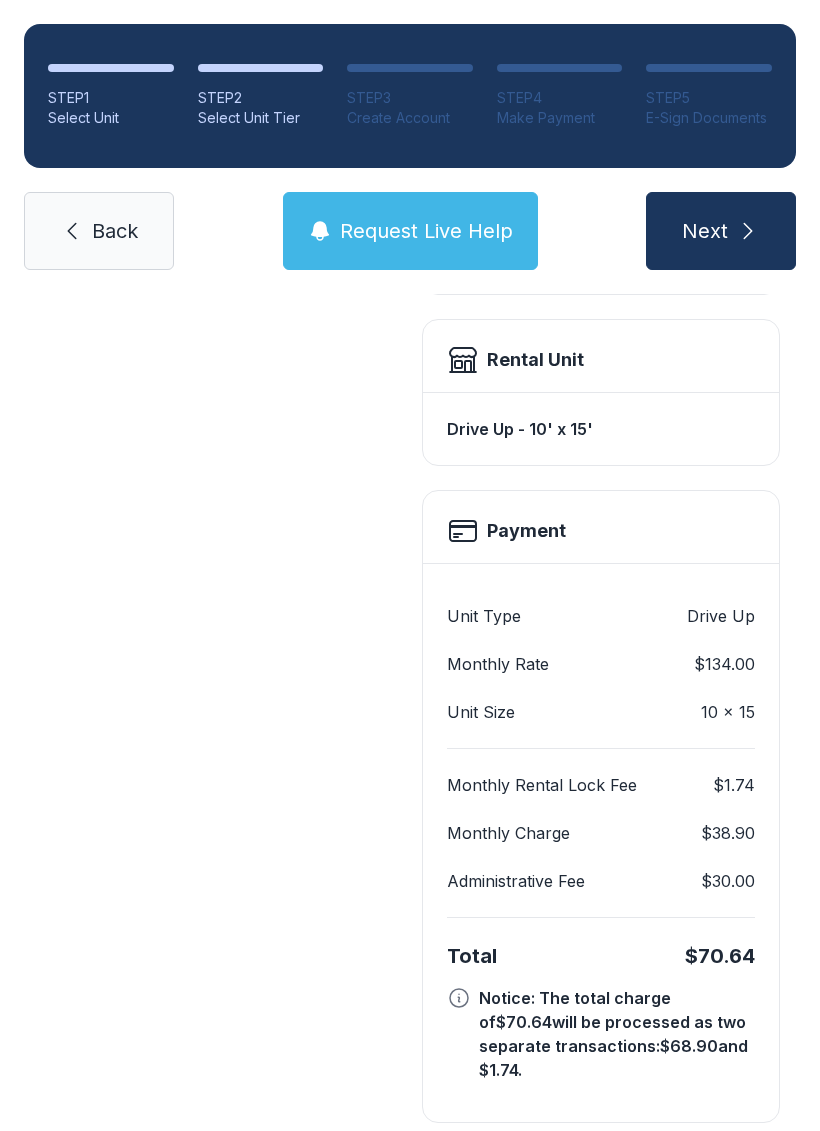 click 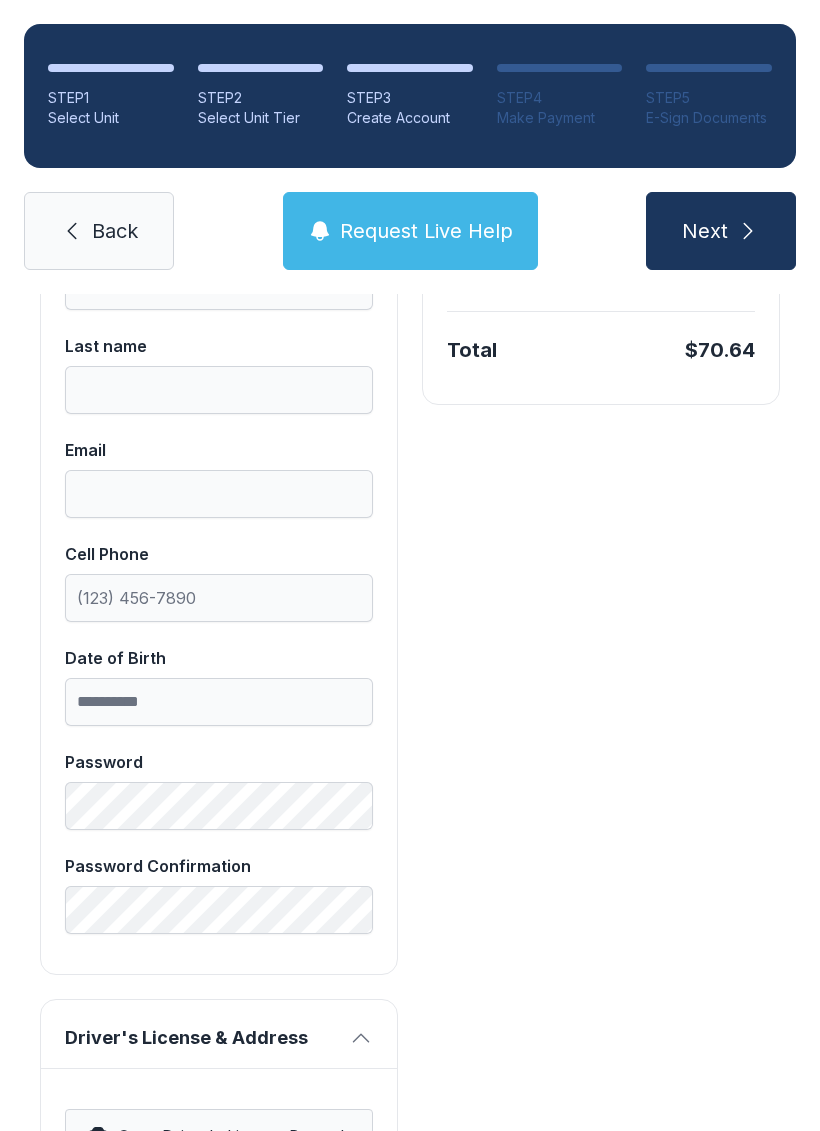 scroll, scrollTop: 0, scrollLeft: 0, axis: both 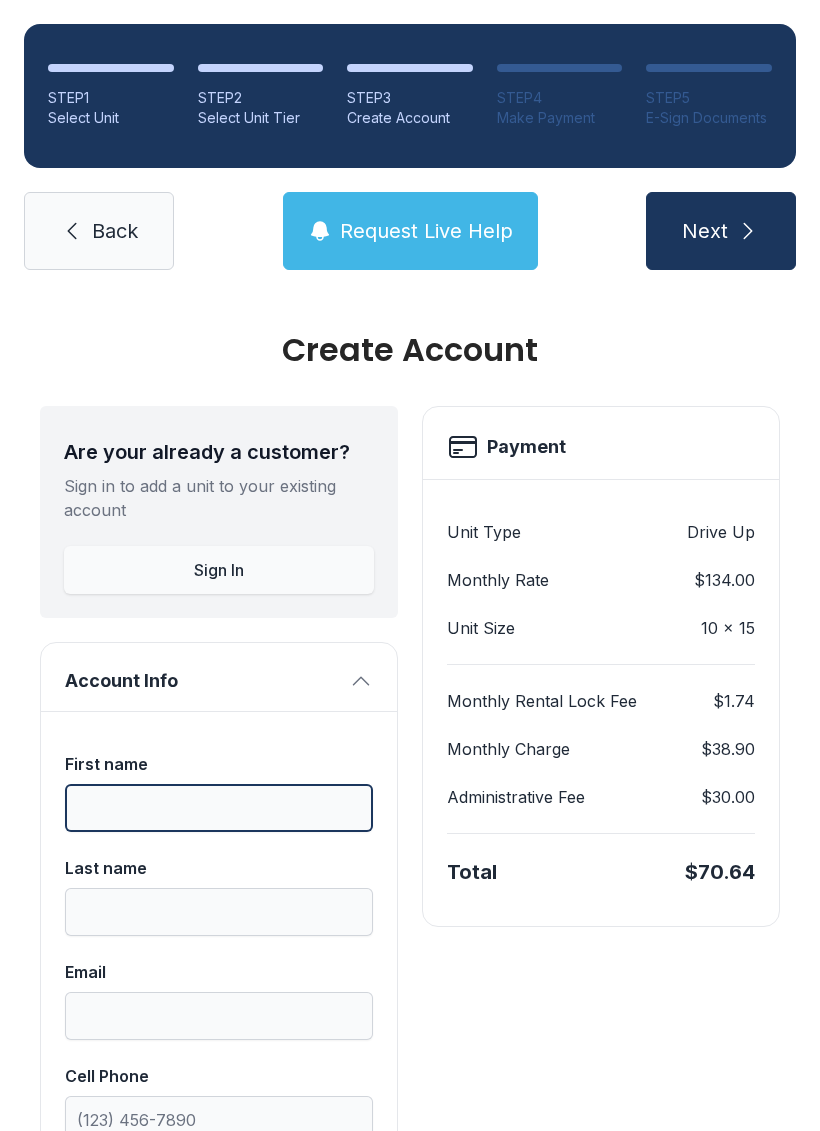 click on "First name" at bounding box center (219, 808) 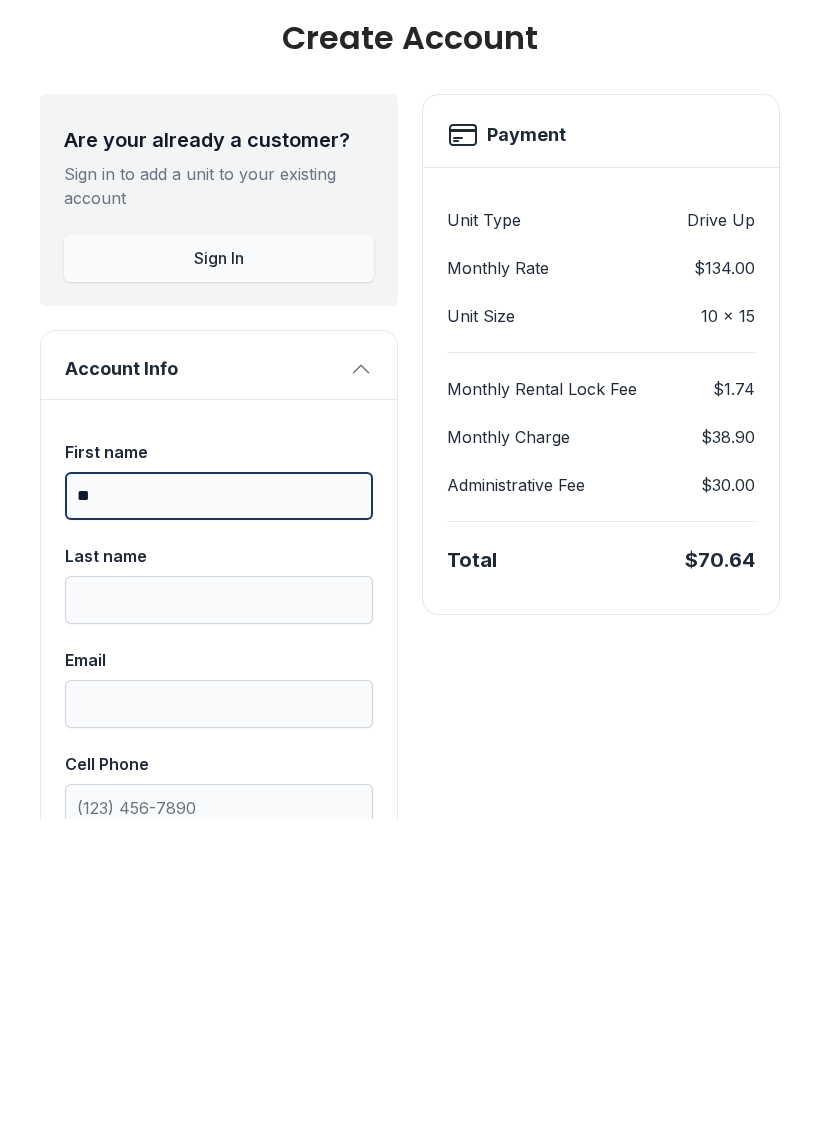 type on "*" 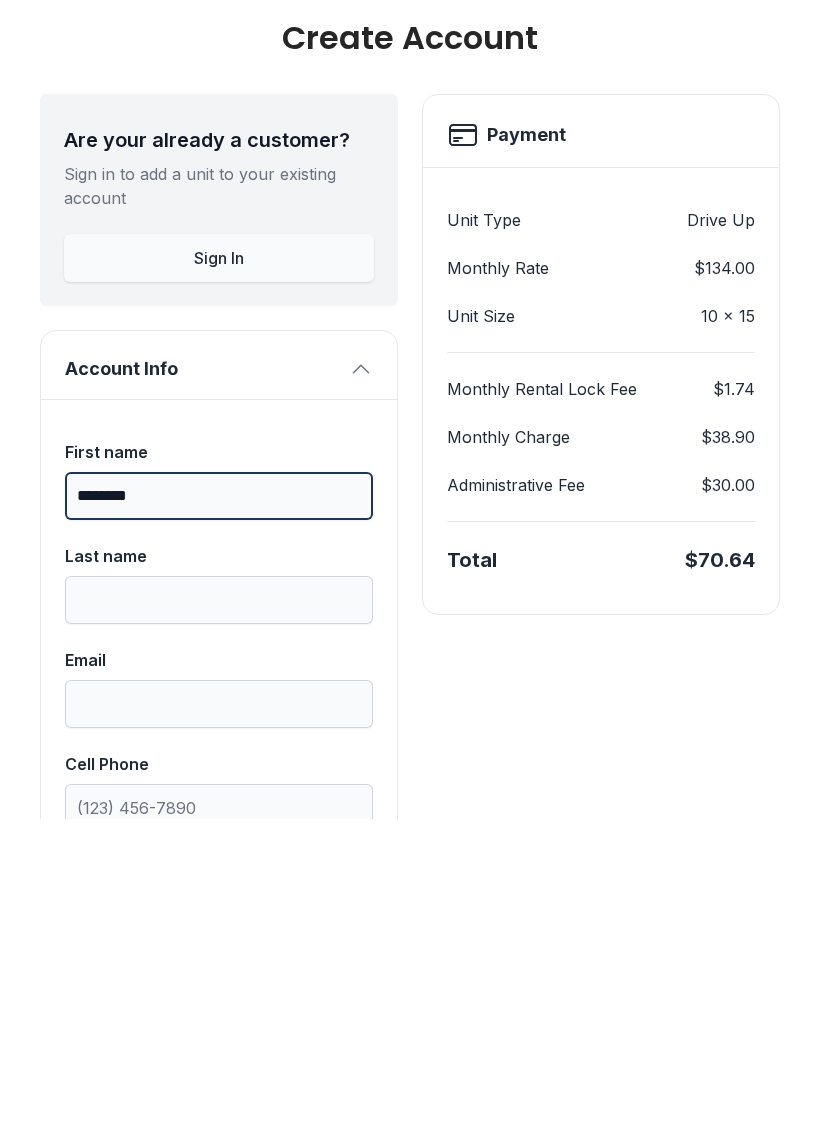 type on "********" 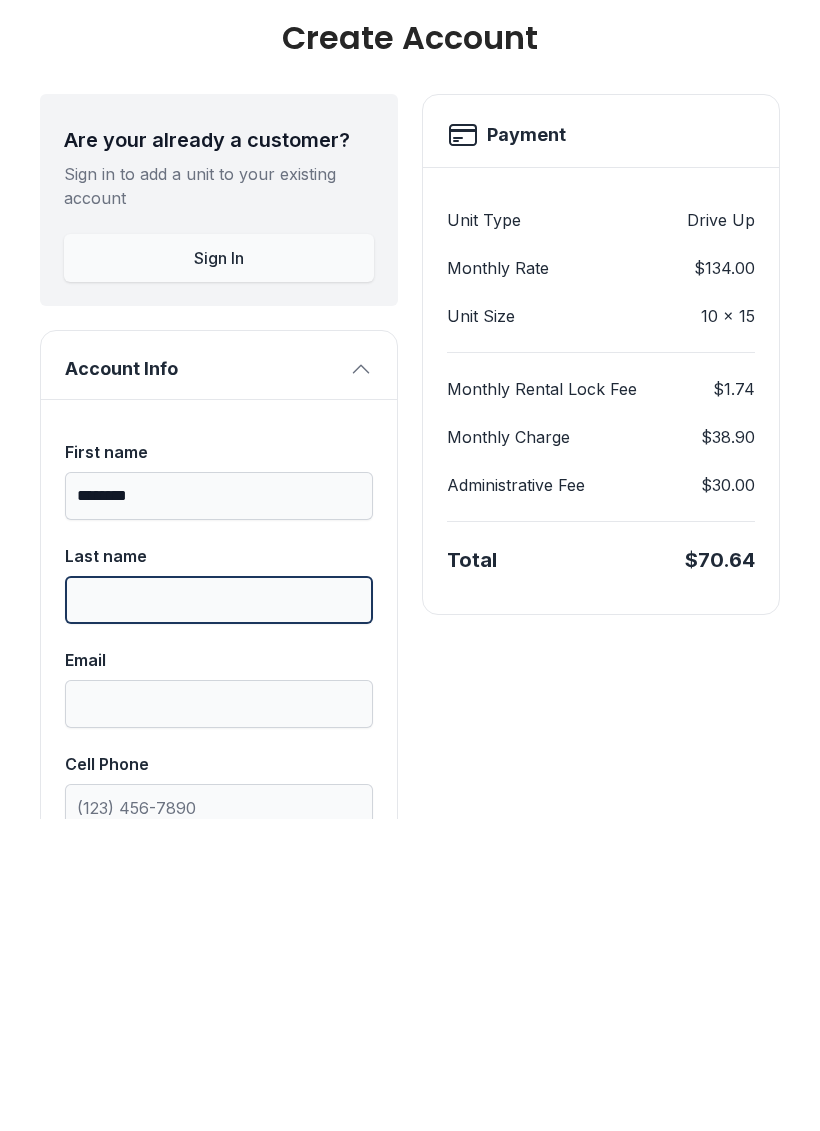click on "Last name" at bounding box center (219, 912) 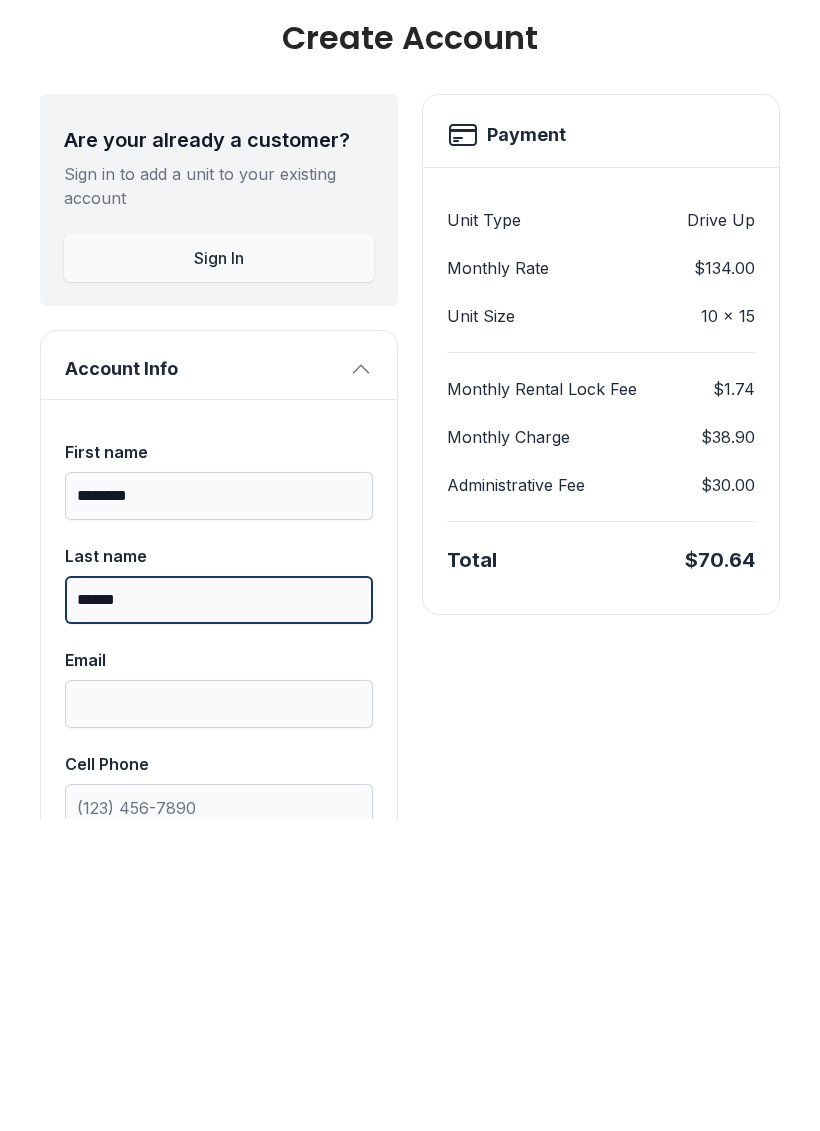 type on "******" 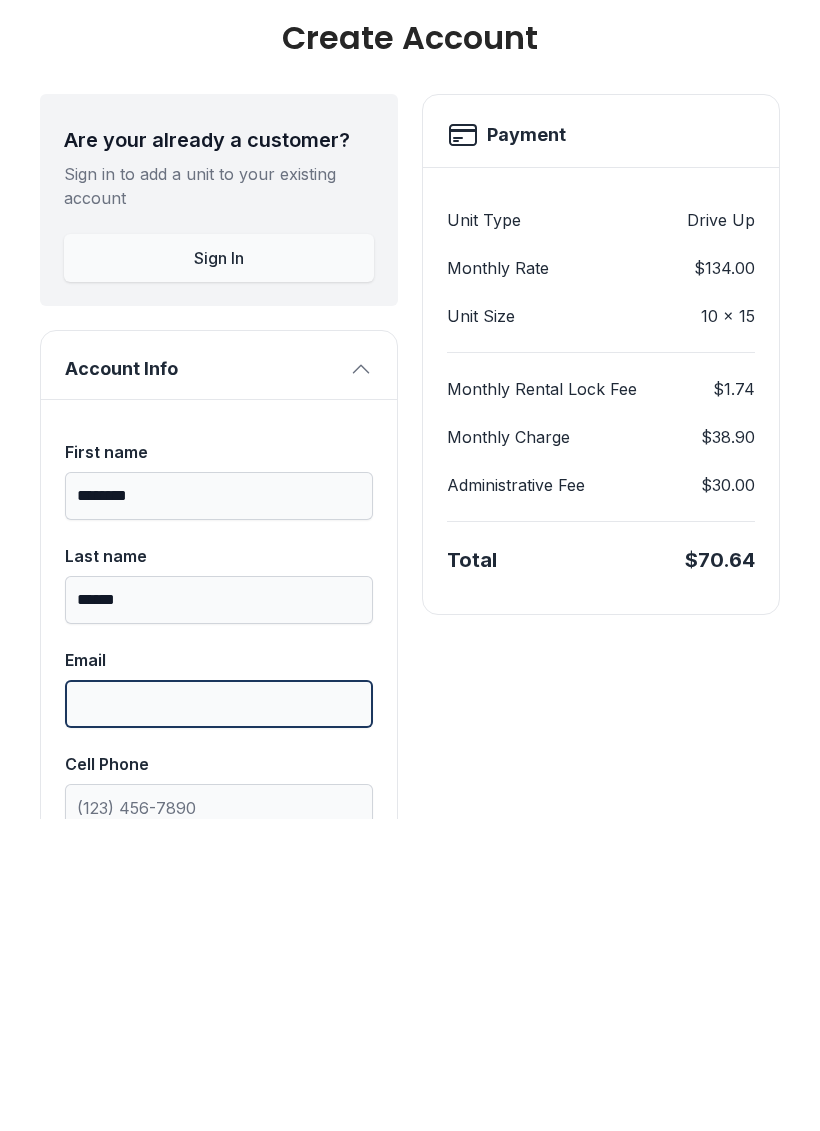 click on "Email" at bounding box center [219, 1016] 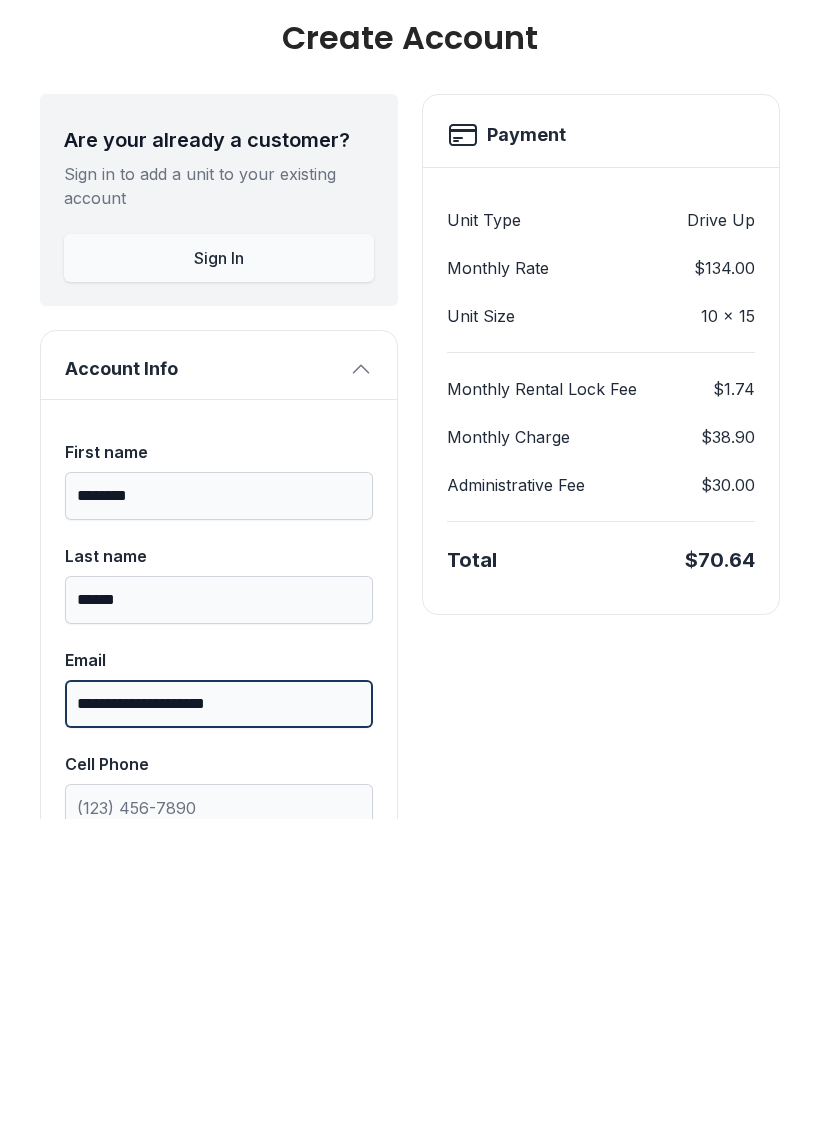 scroll, scrollTop: 0, scrollLeft: 0, axis: both 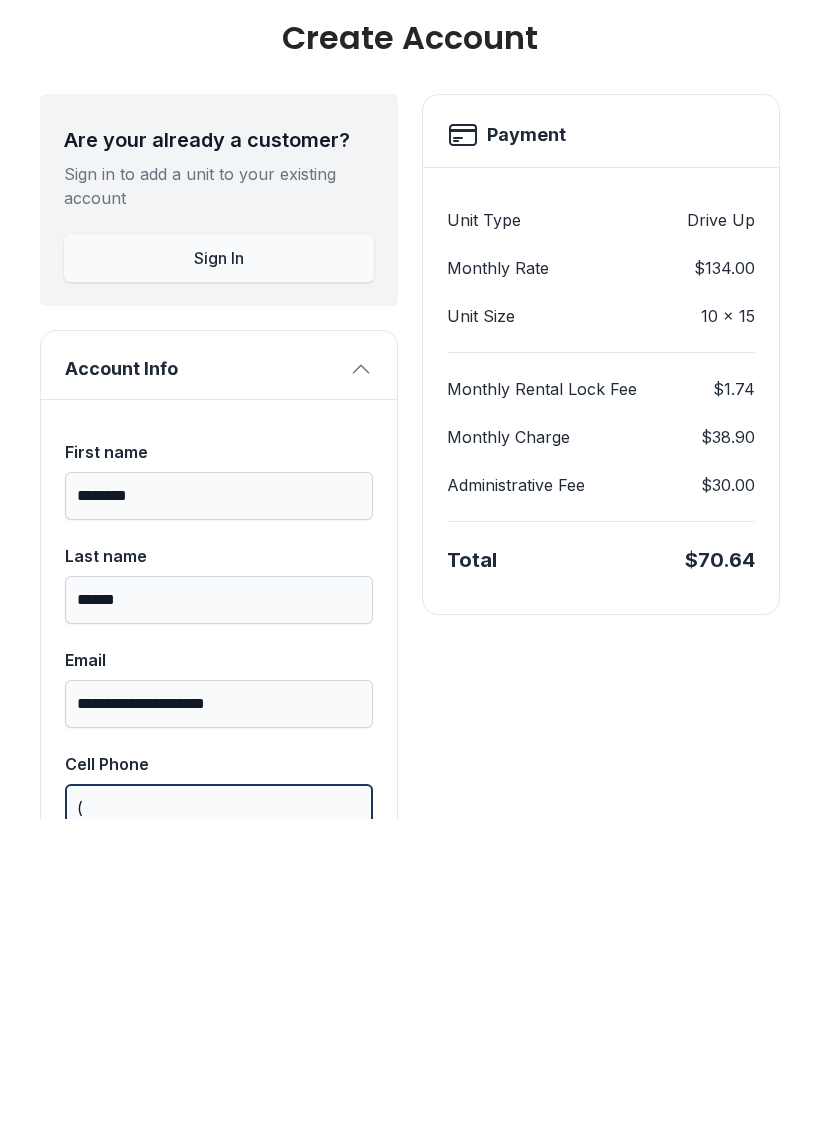 type on "(" 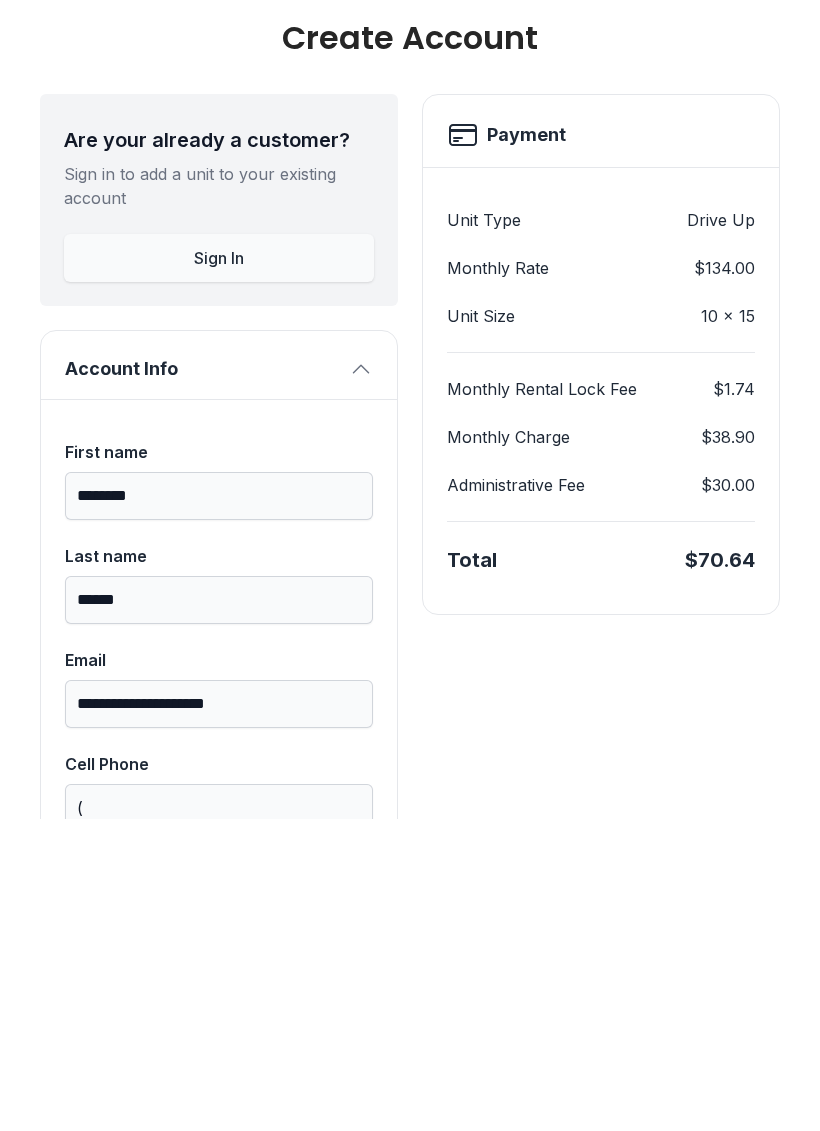 click on "**********" at bounding box center (410, 1593) 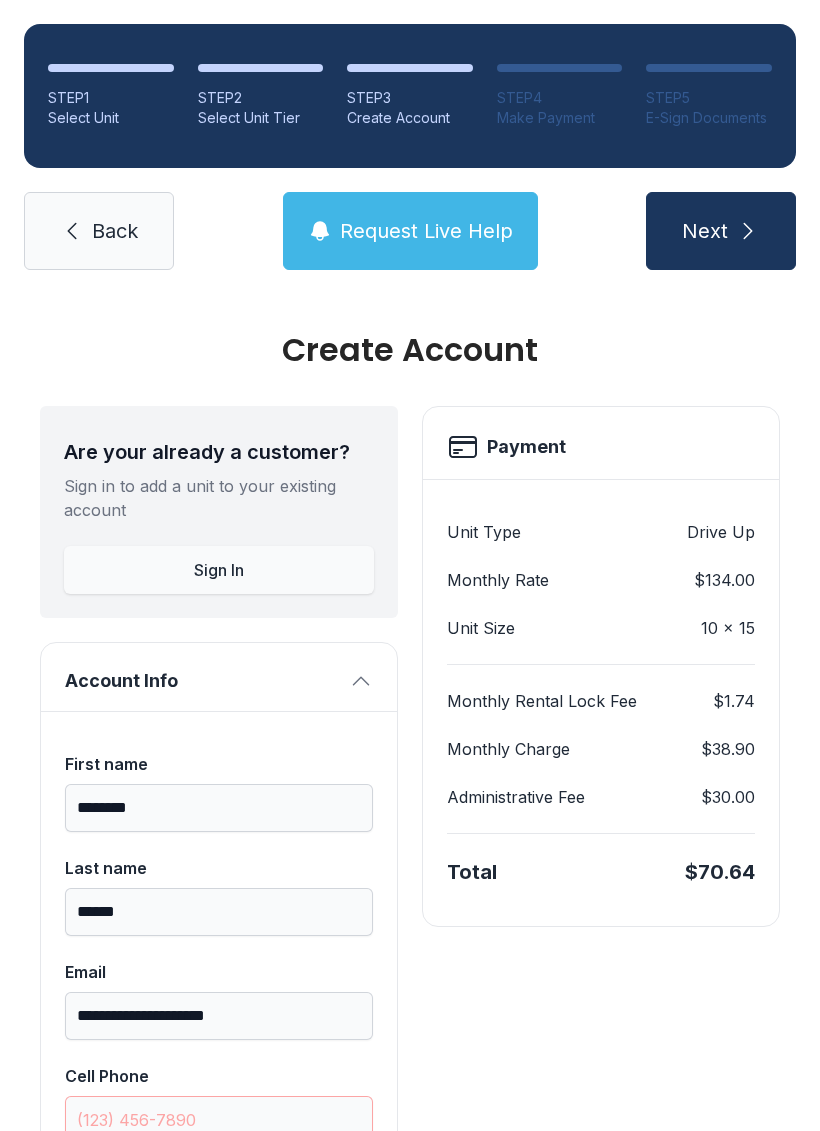 click 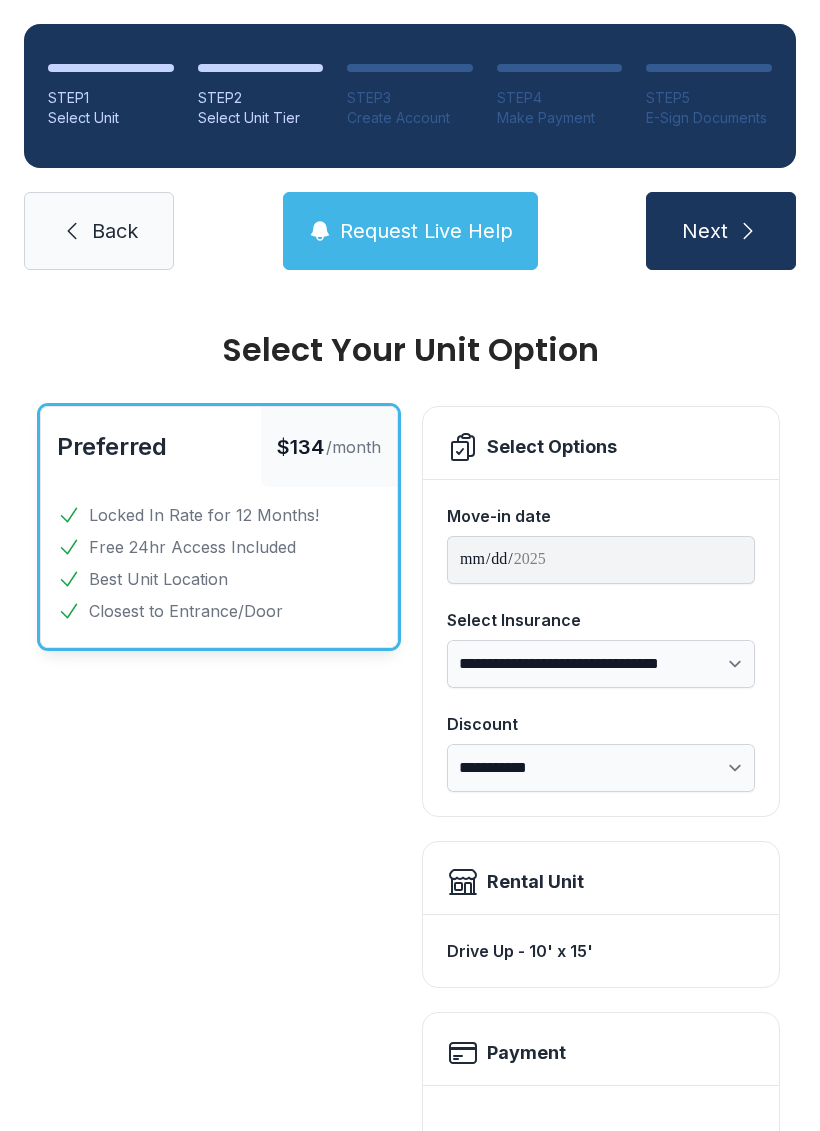 scroll, scrollTop: 0, scrollLeft: 0, axis: both 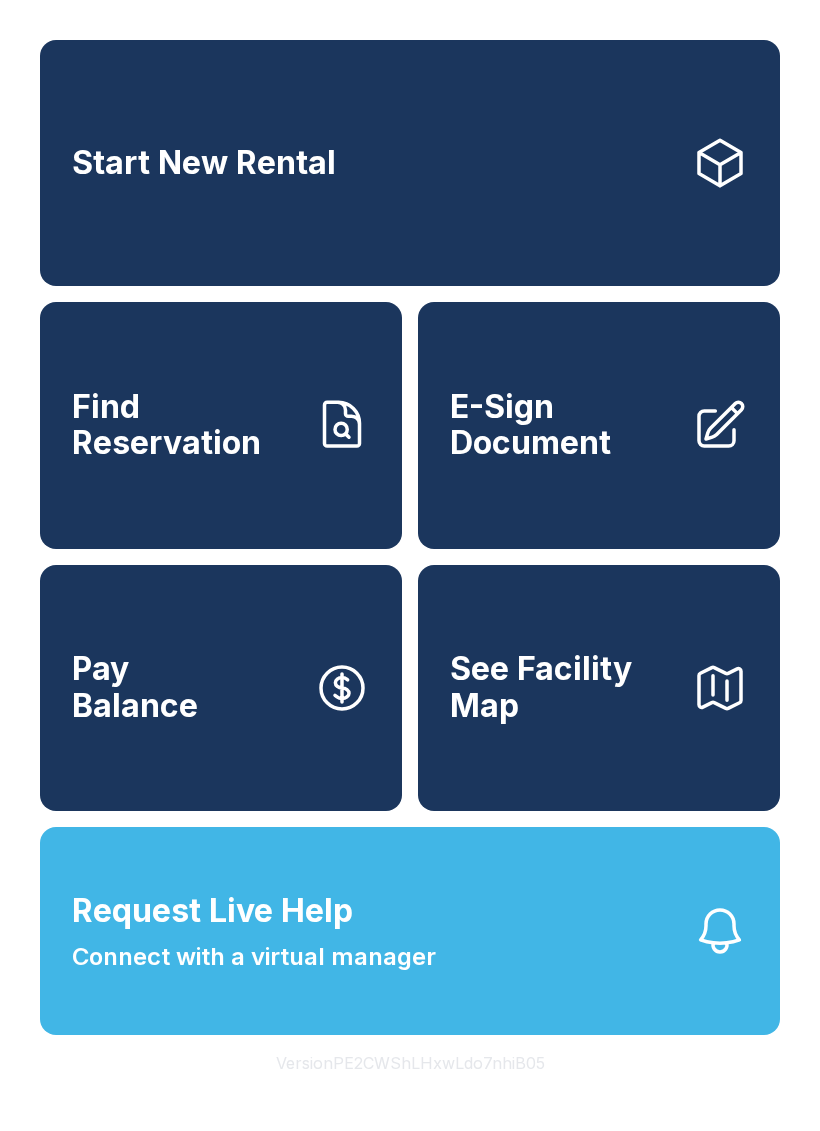 click on "Start New Rental" at bounding box center (410, 163) 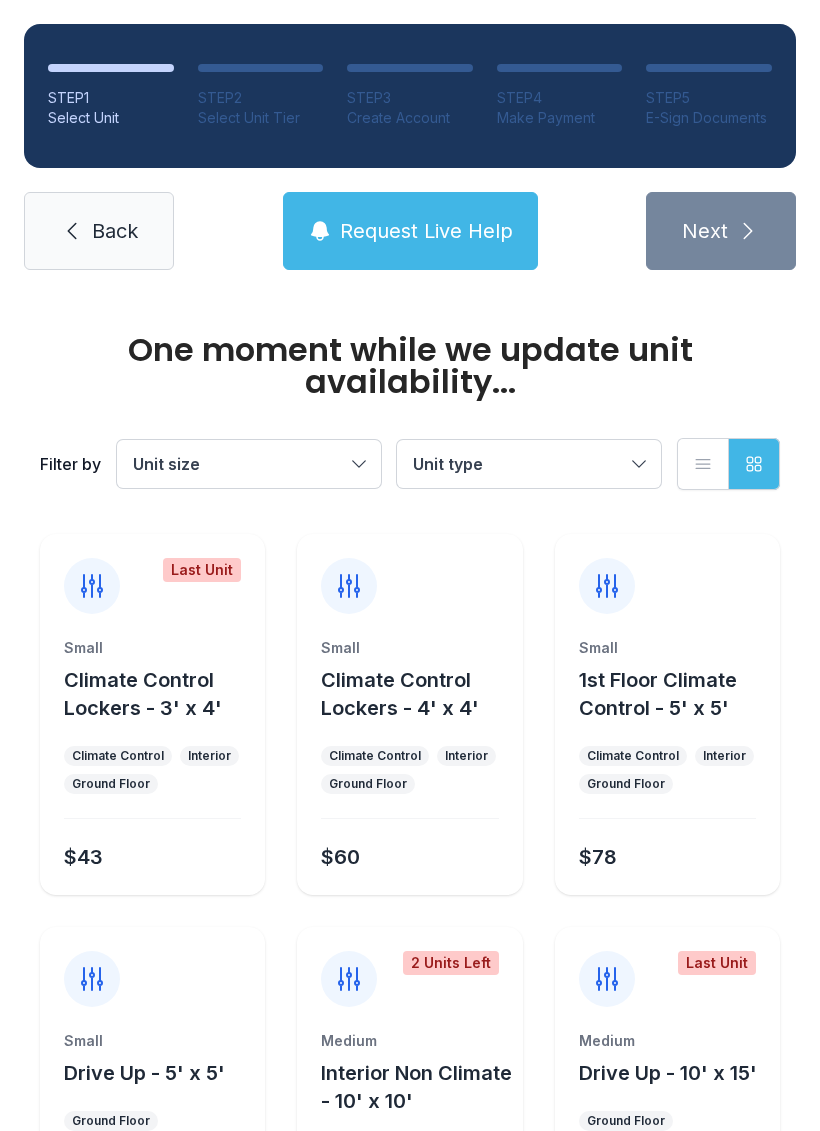 click 